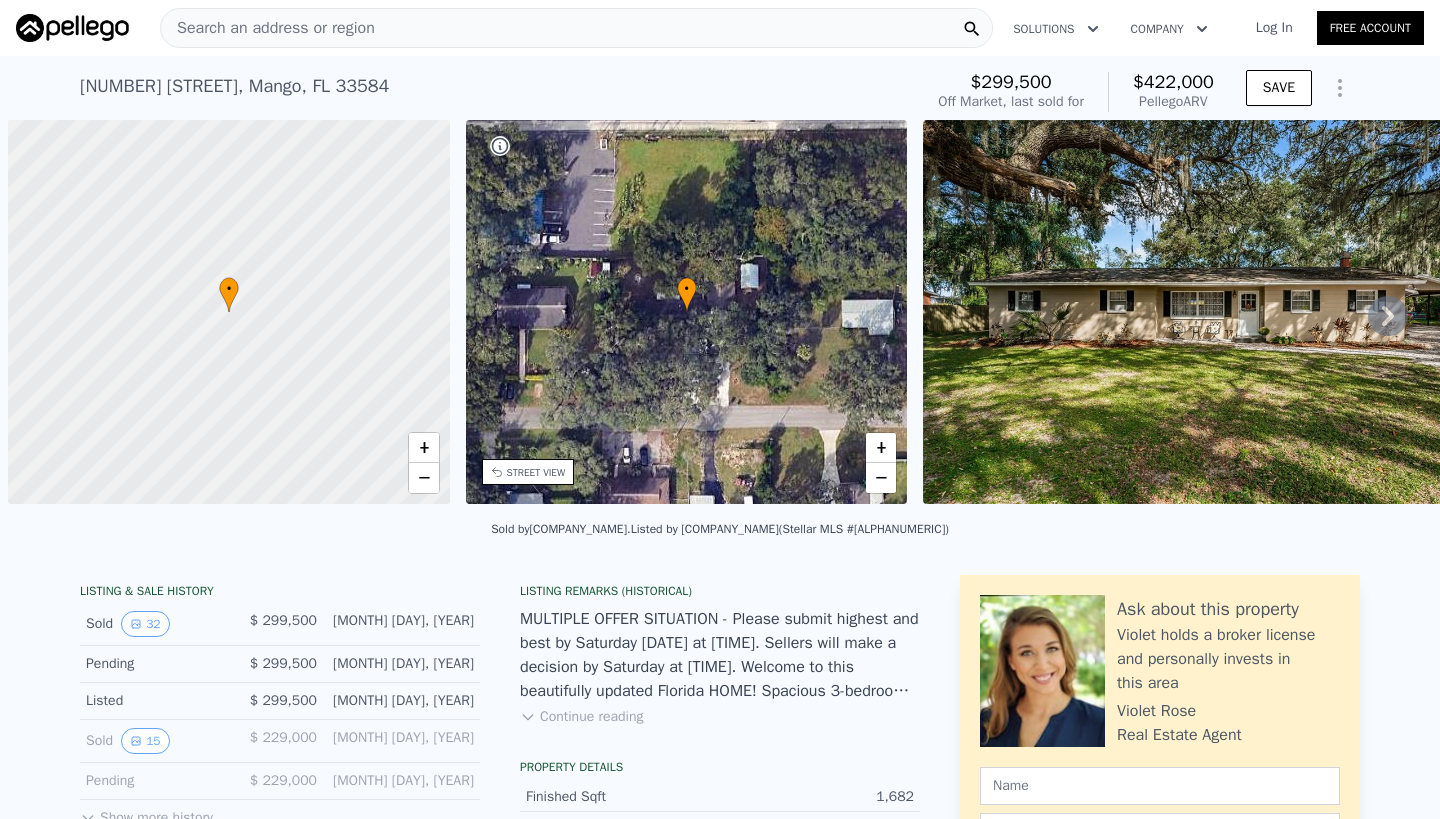 scroll, scrollTop: 0, scrollLeft: 0, axis: both 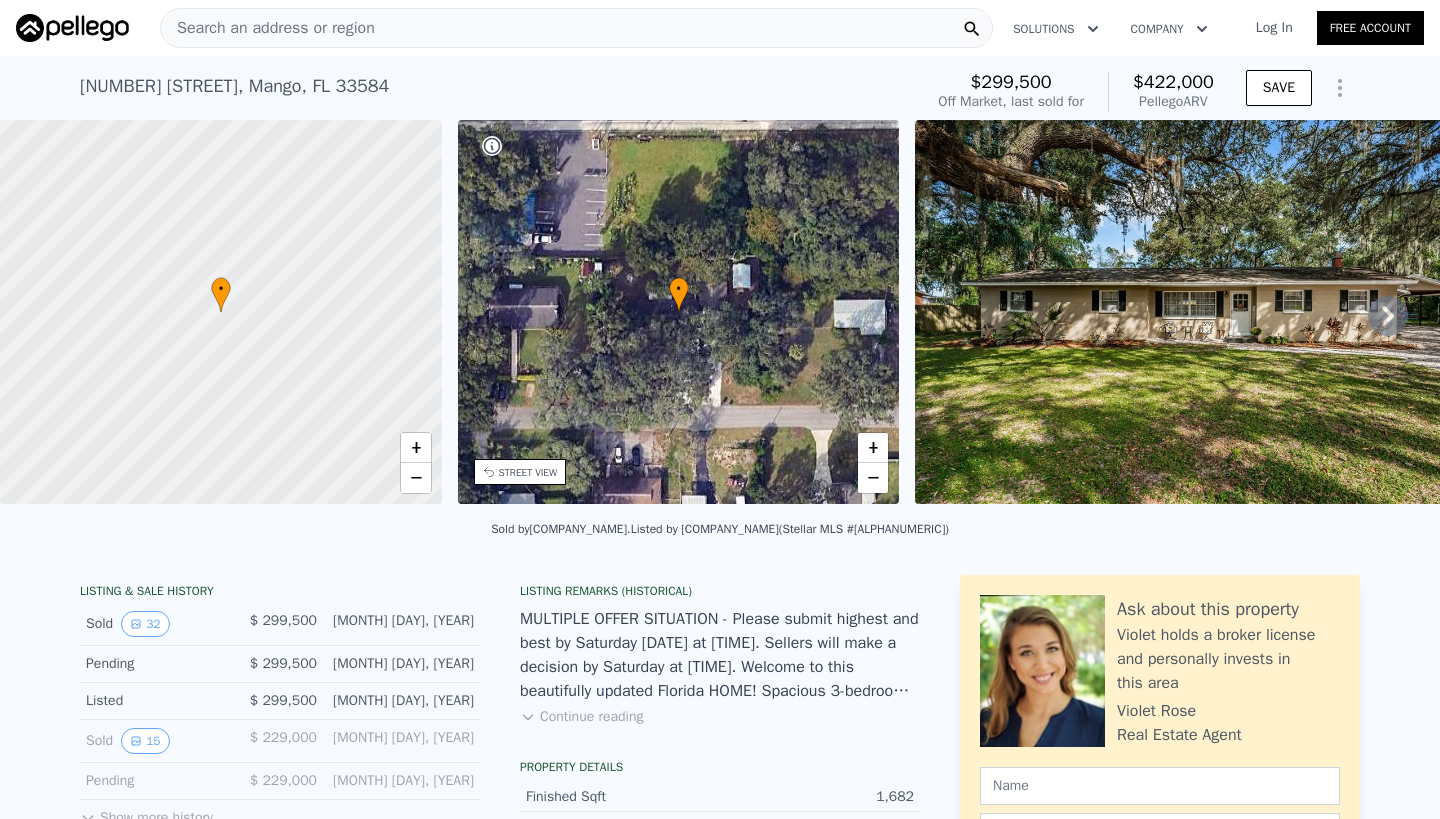 click on "Search an address or region" at bounding box center [268, 28] 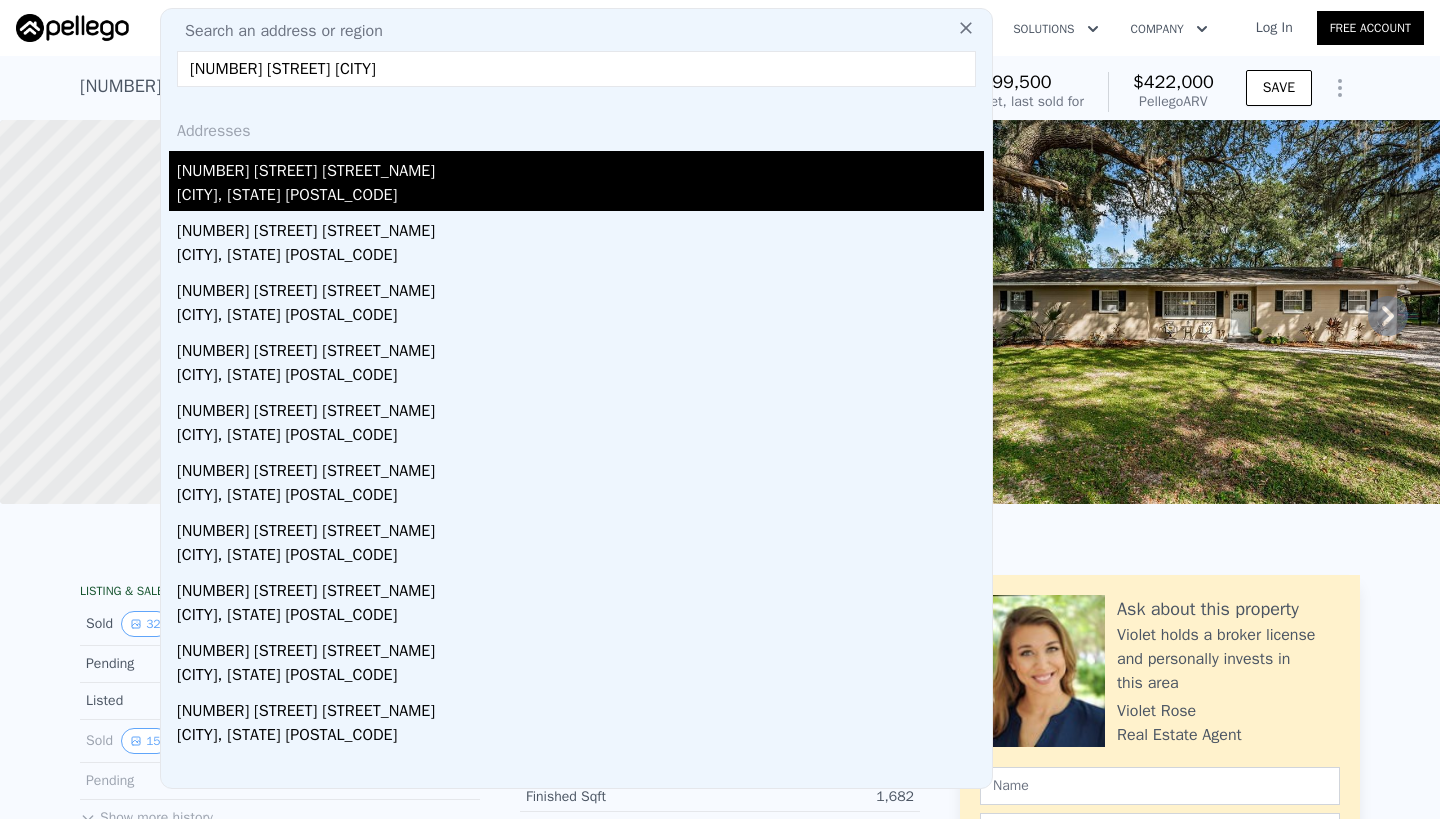 type on "[NUMBER] [STREET] [CITY]" 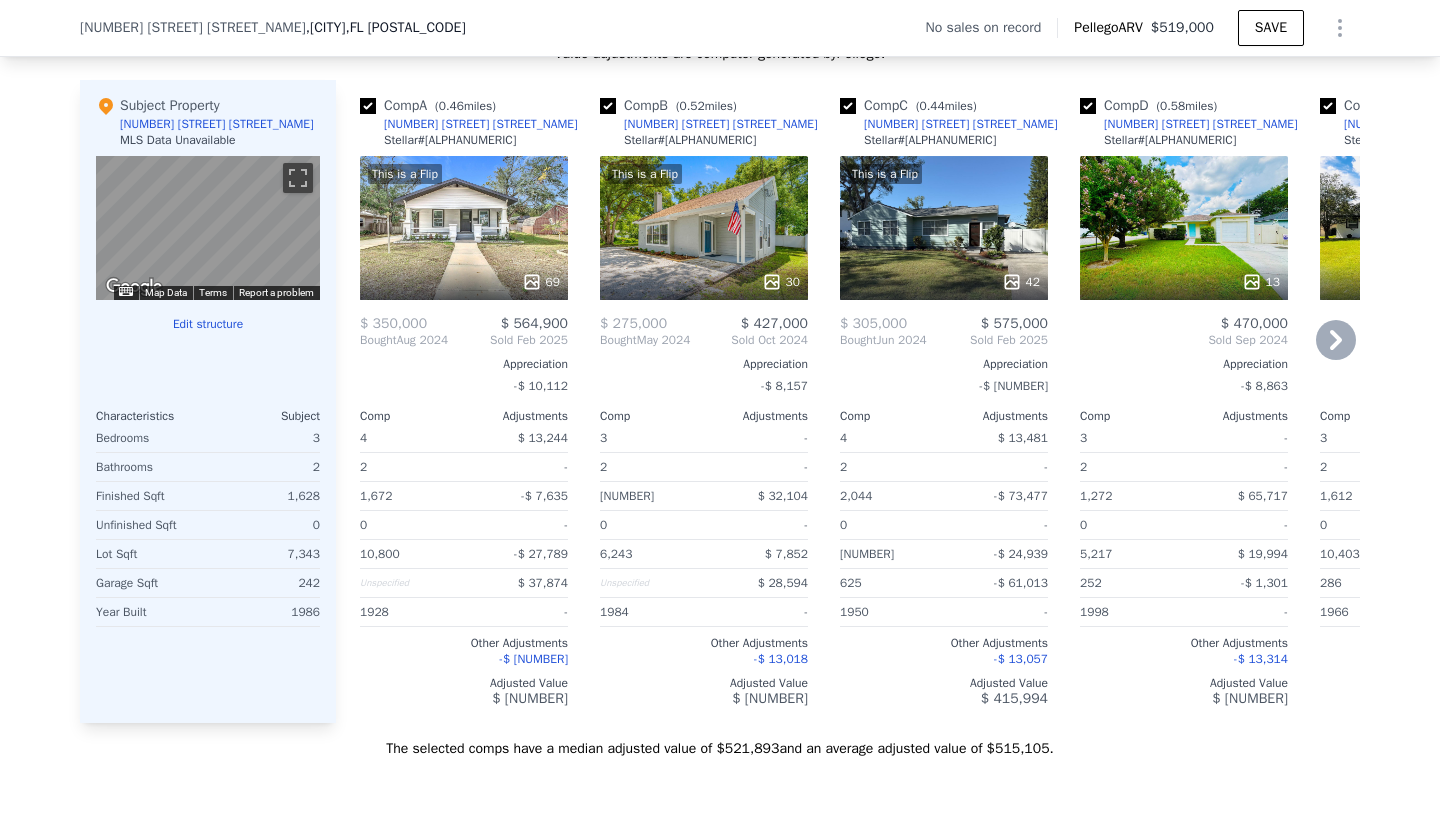 scroll, scrollTop: 1909, scrollLeft: 0, axis: vertical 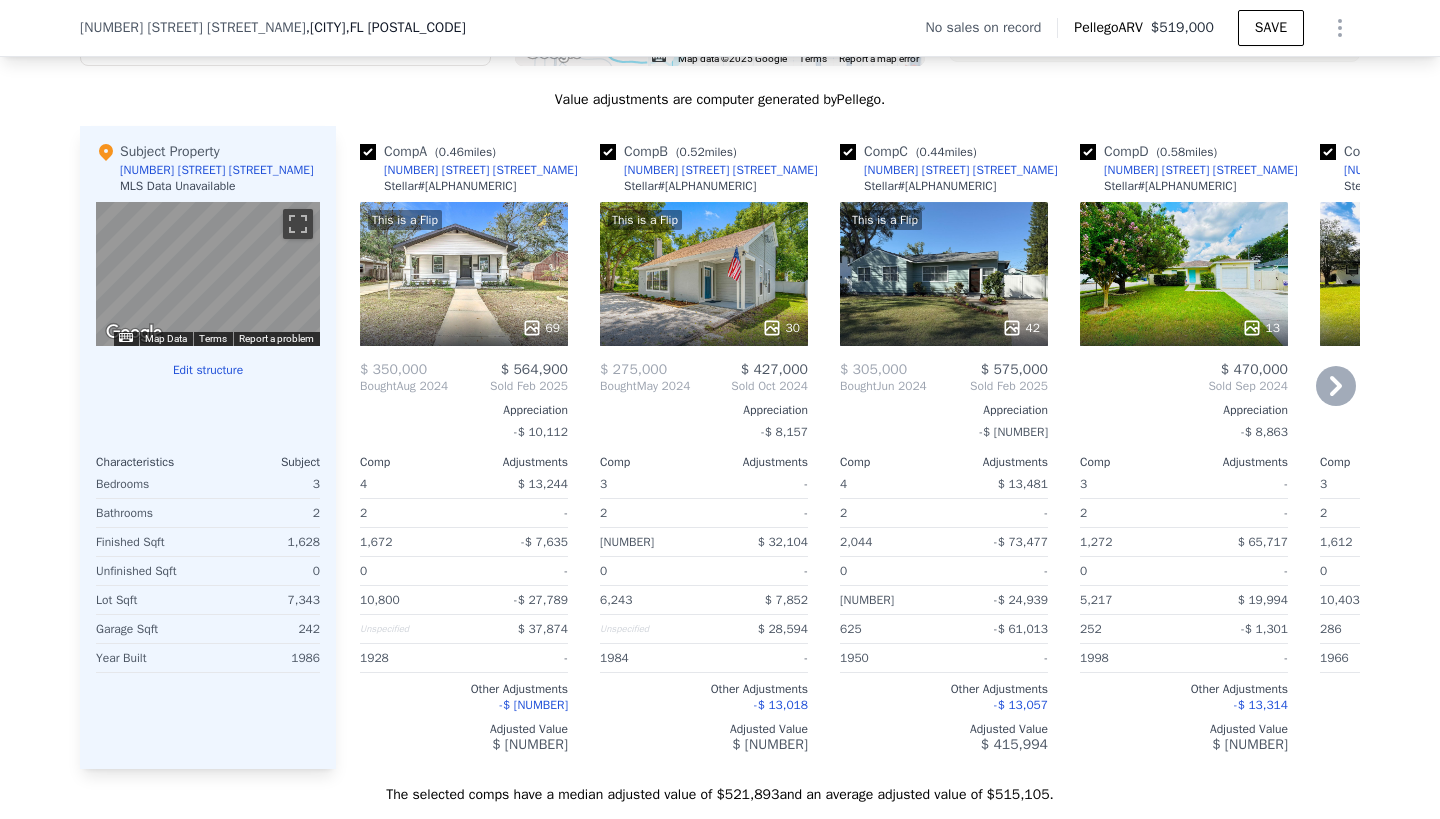 click on "This is a Flip [NUMBER]" at bounding box center (464, 274) 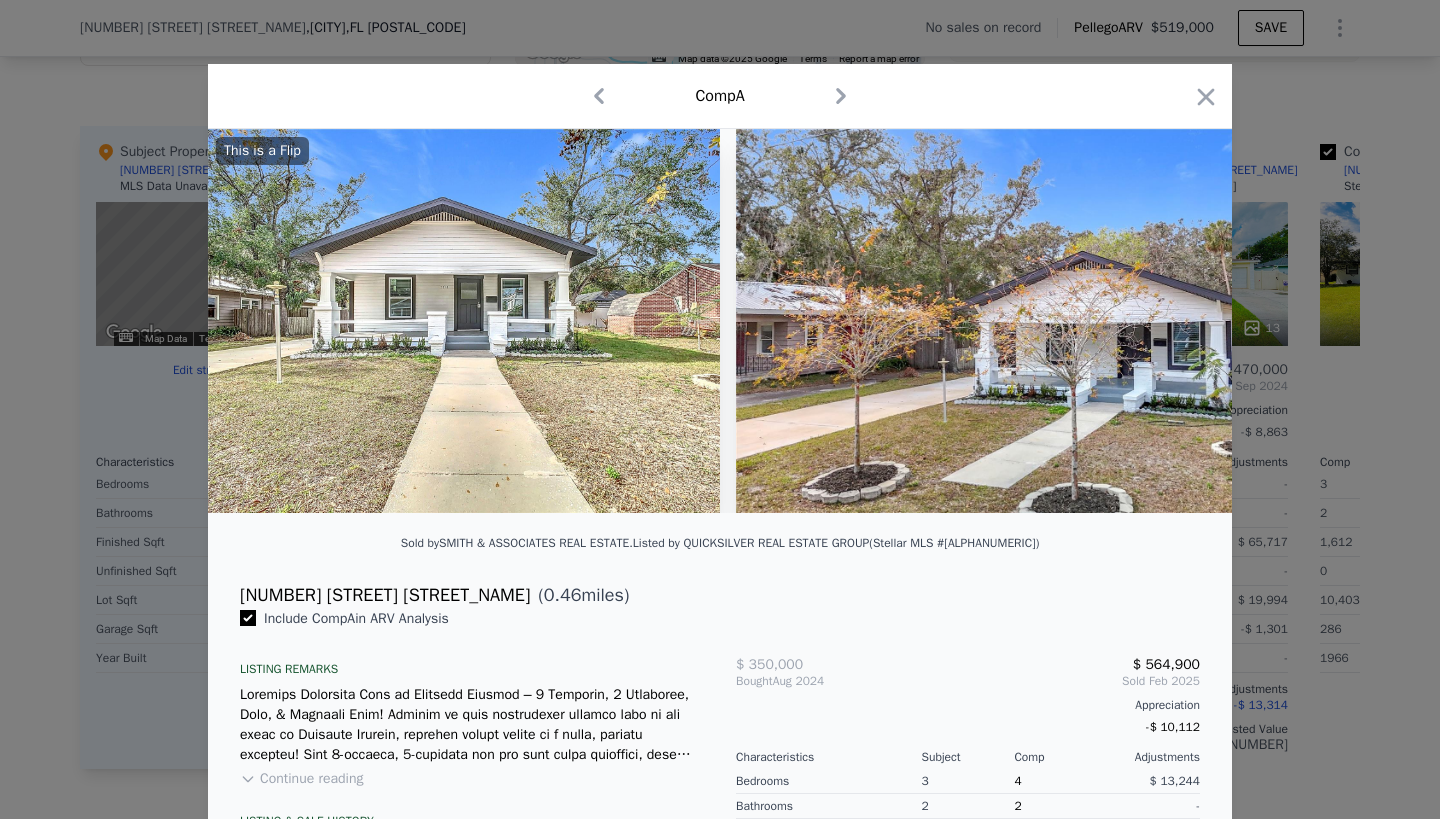 click at bounding box center (464, 321) 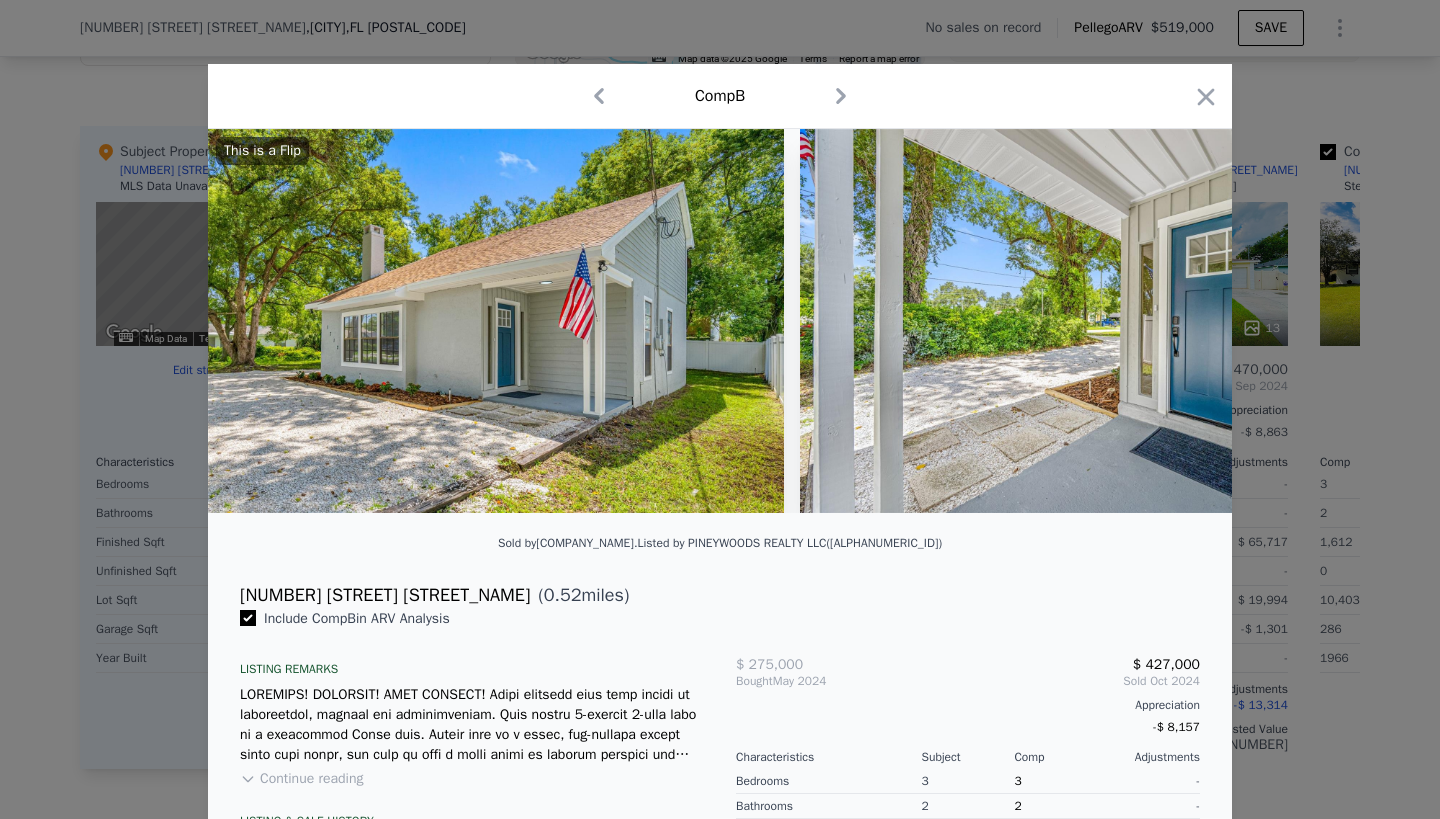 click at bounding box center (496, 321) 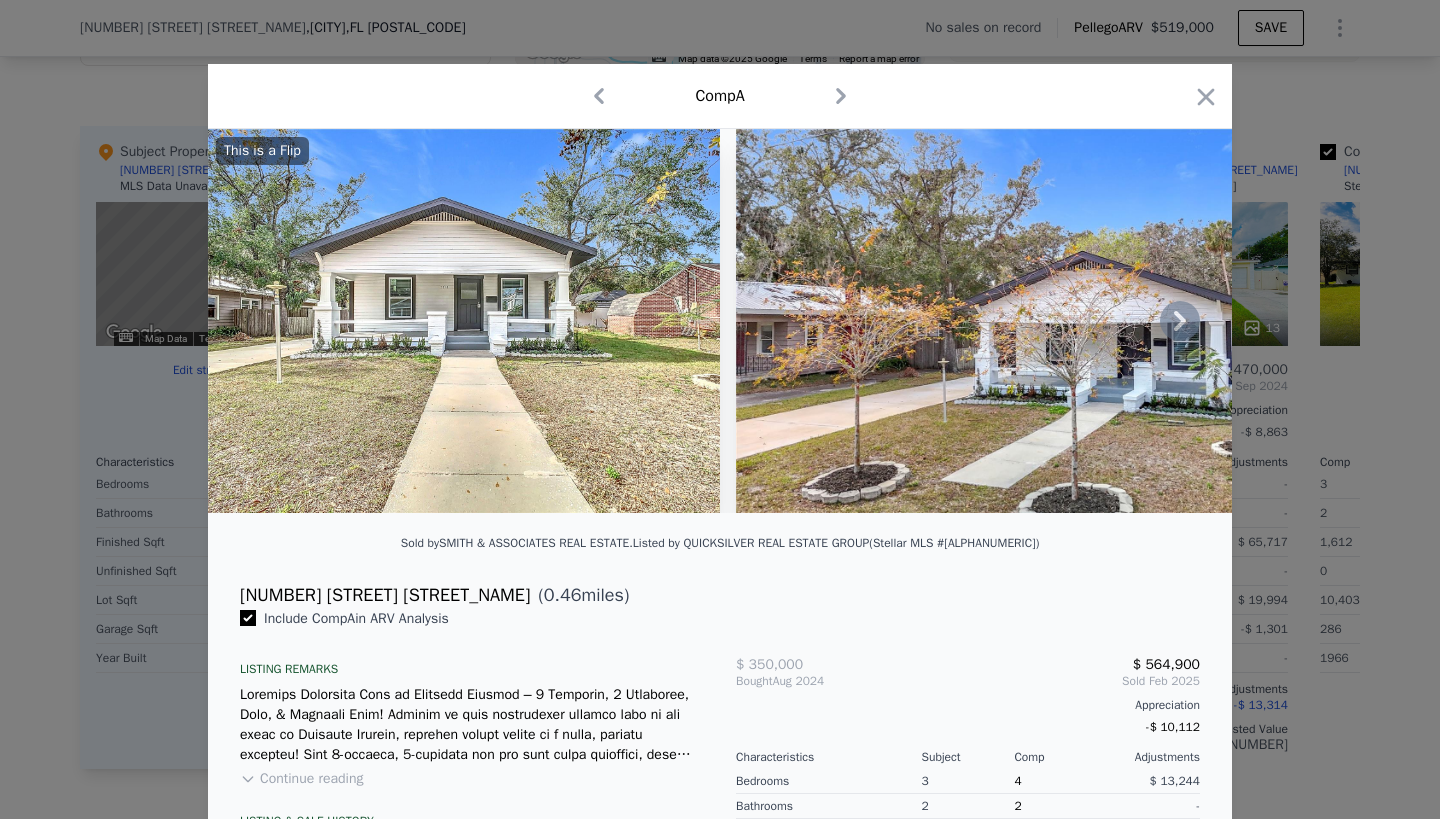 click at bounding box center [464, 321] 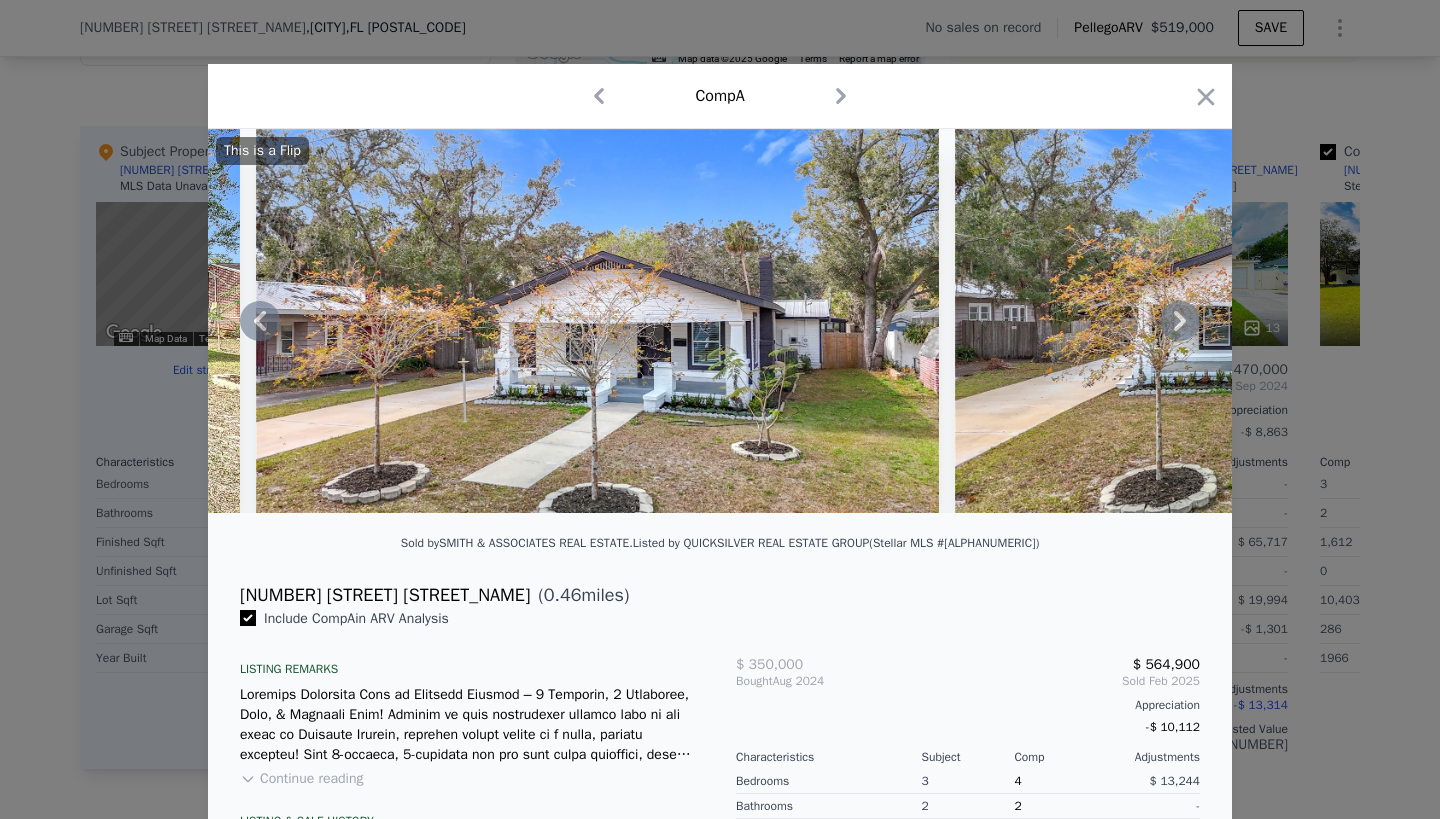 click 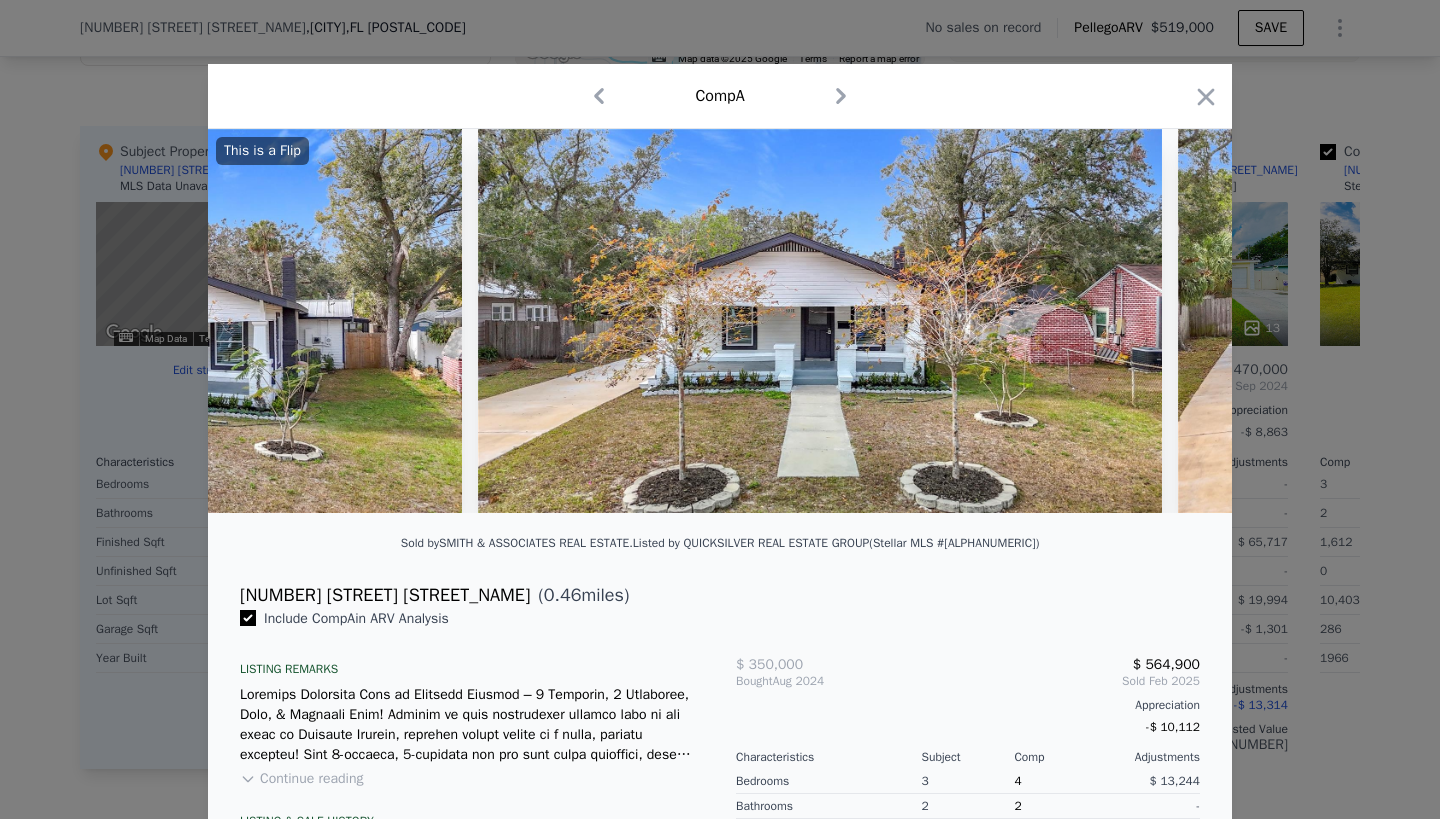 scroll, scrollTop: 0, scrollLeft: 960, axis: horizontal 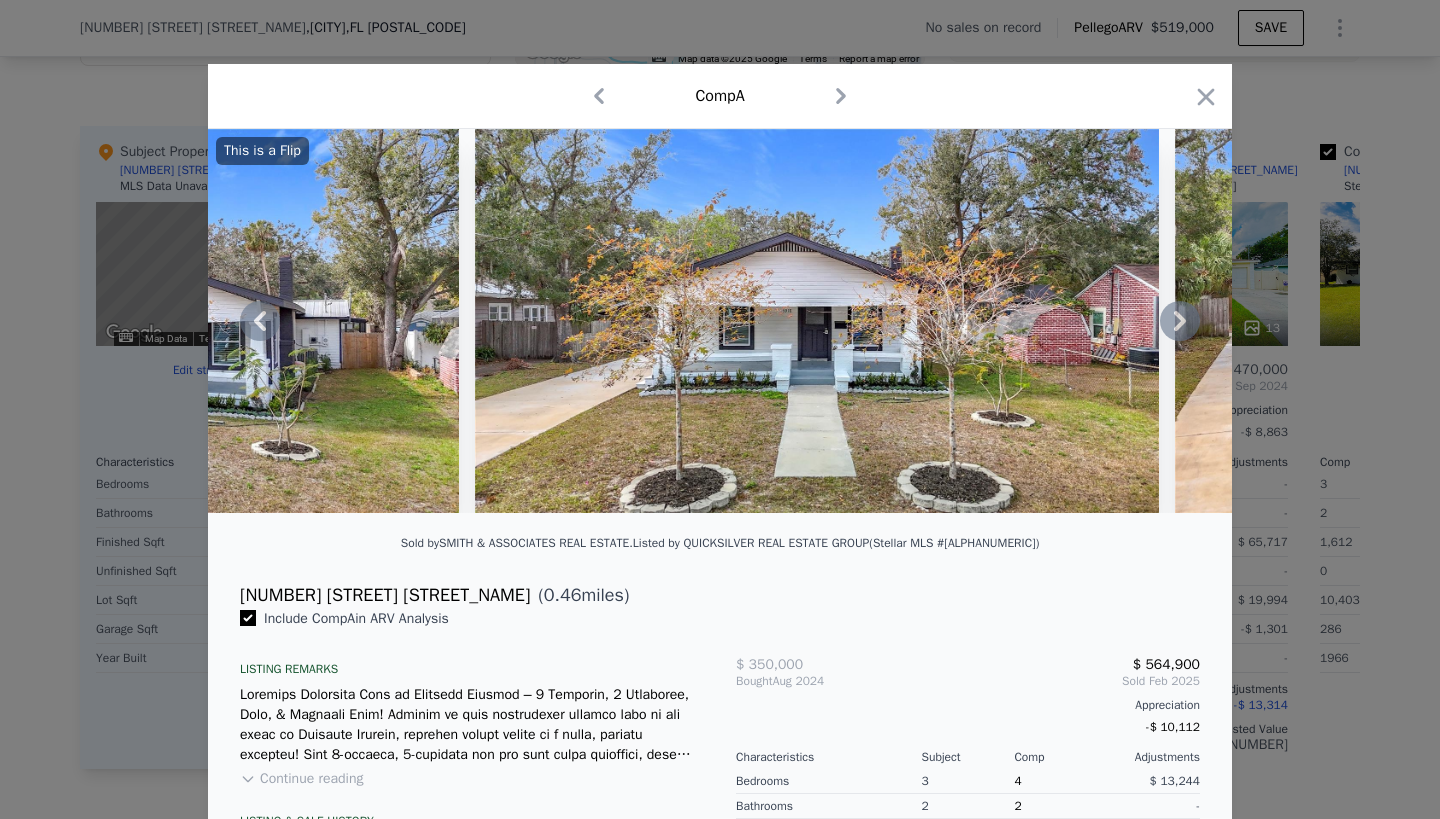 click 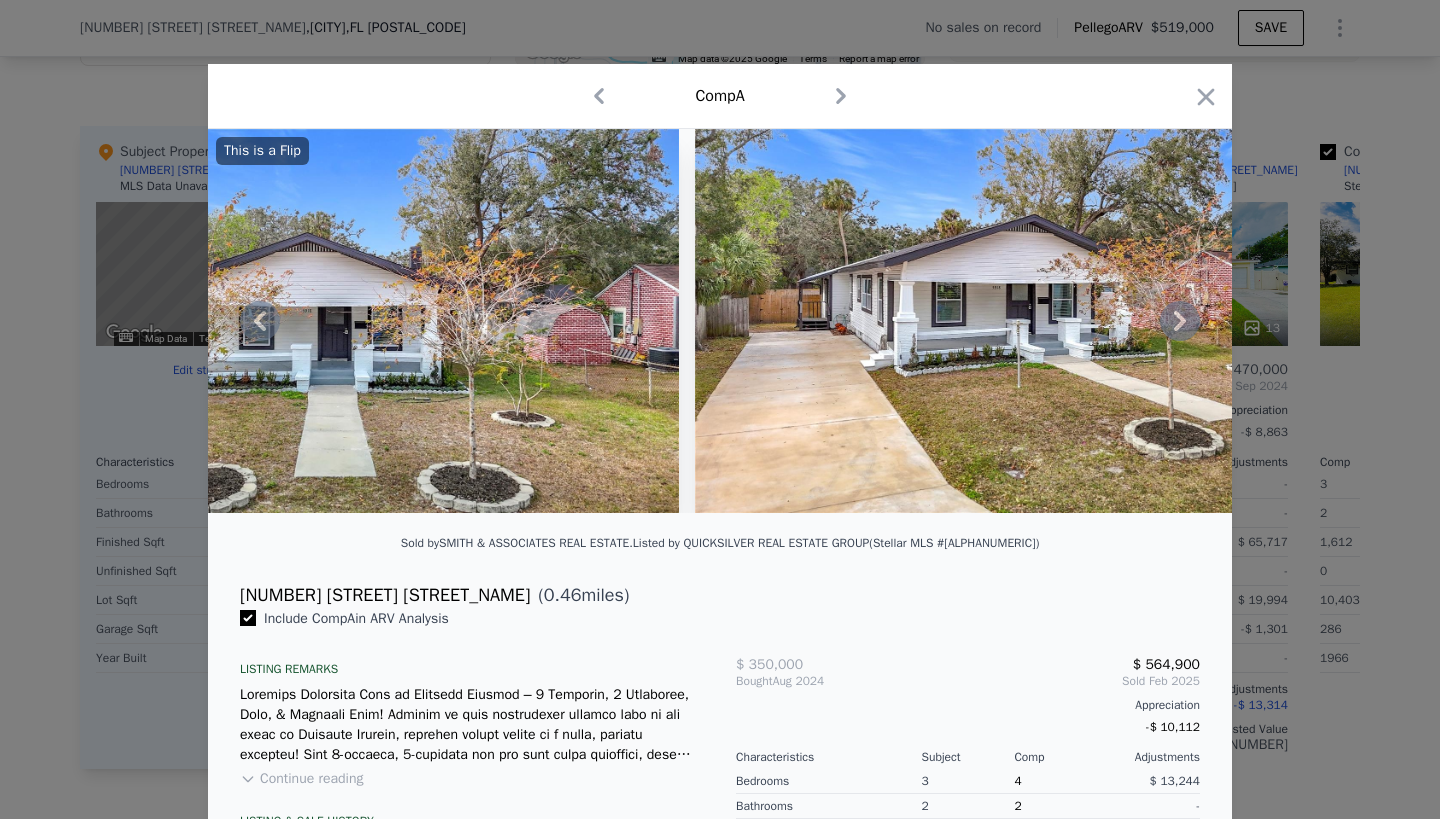 click 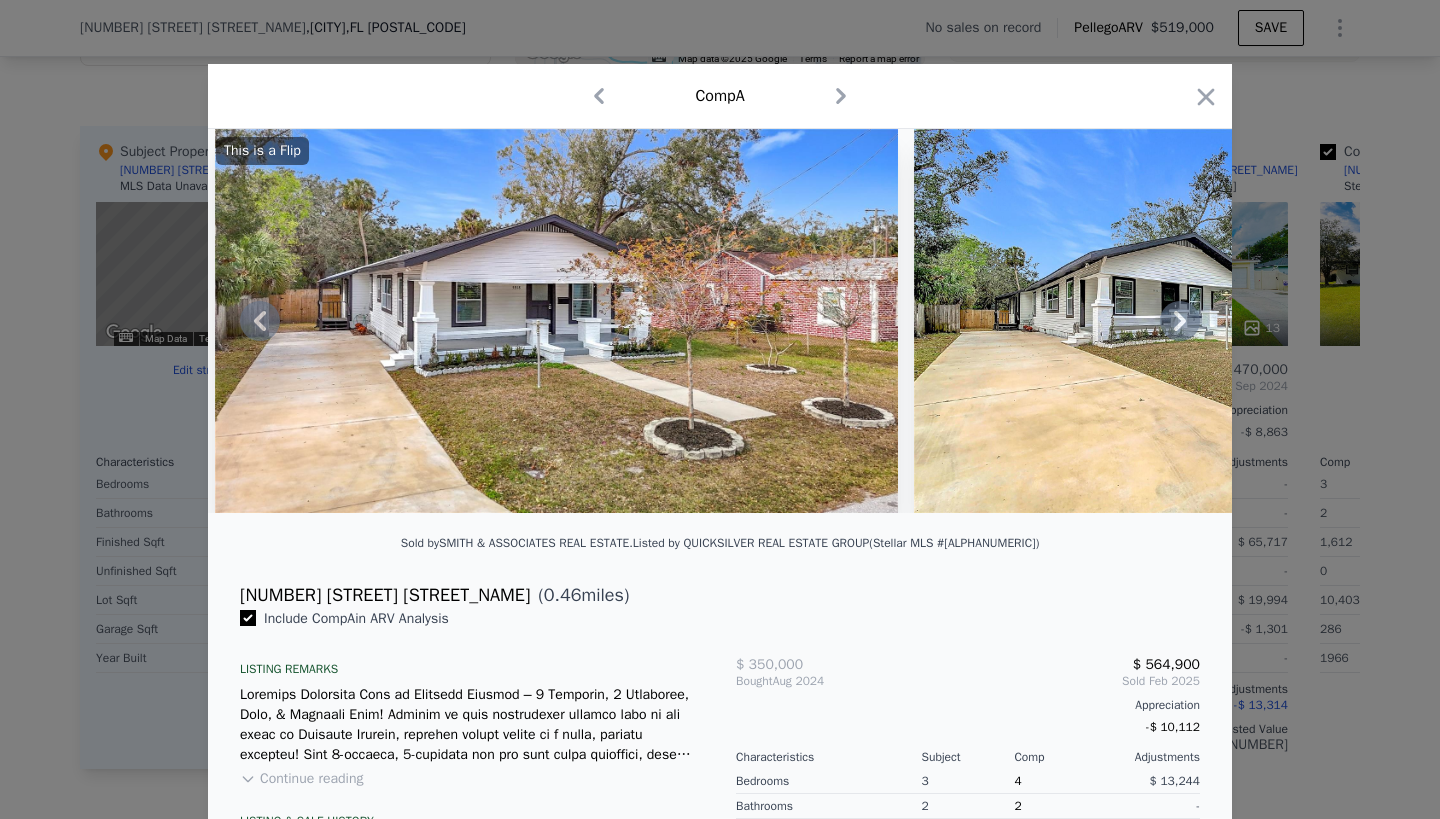 click 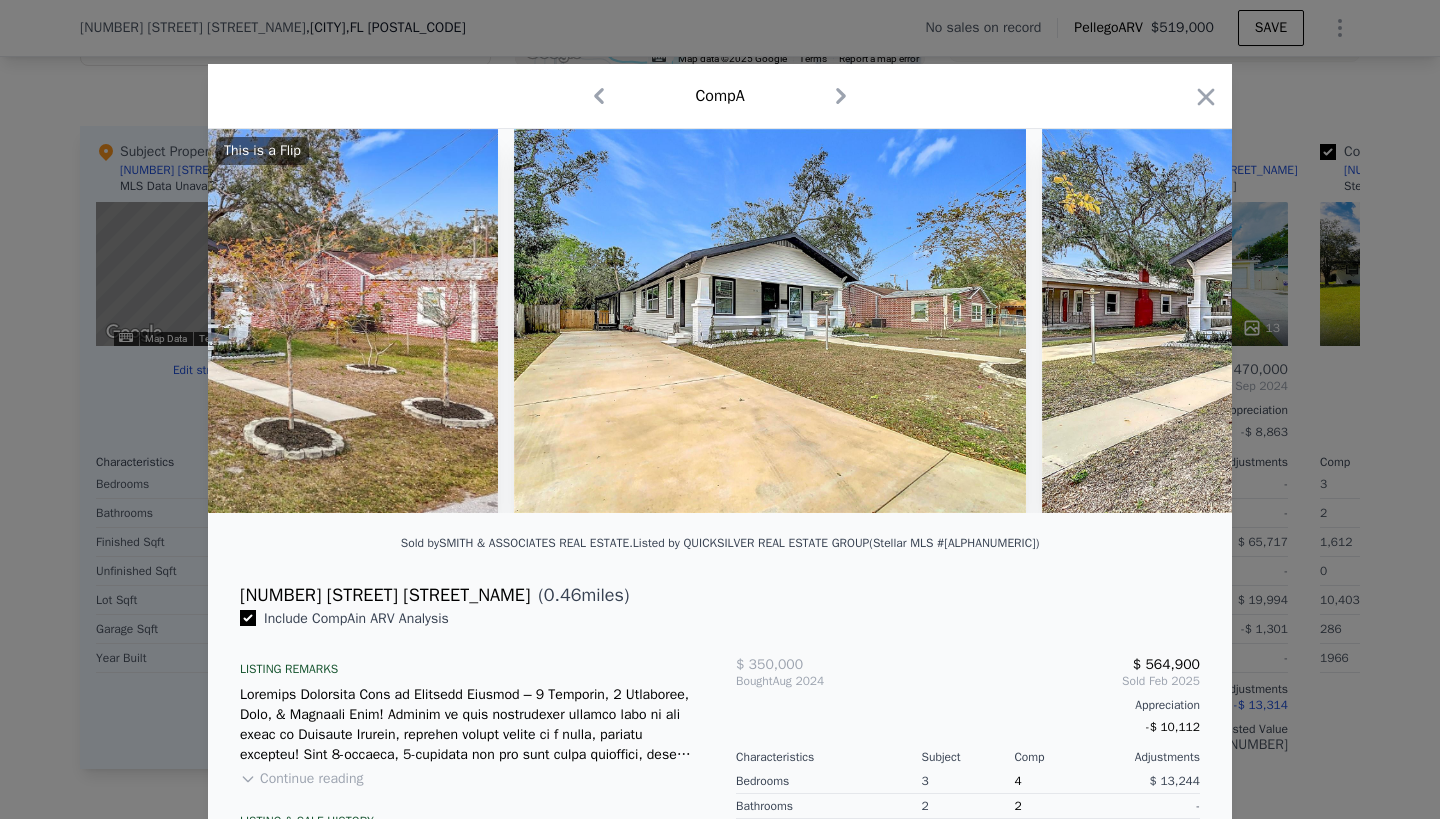 scroll, scrollTop: 0, scrollLeft: 2400, axis: horizontal 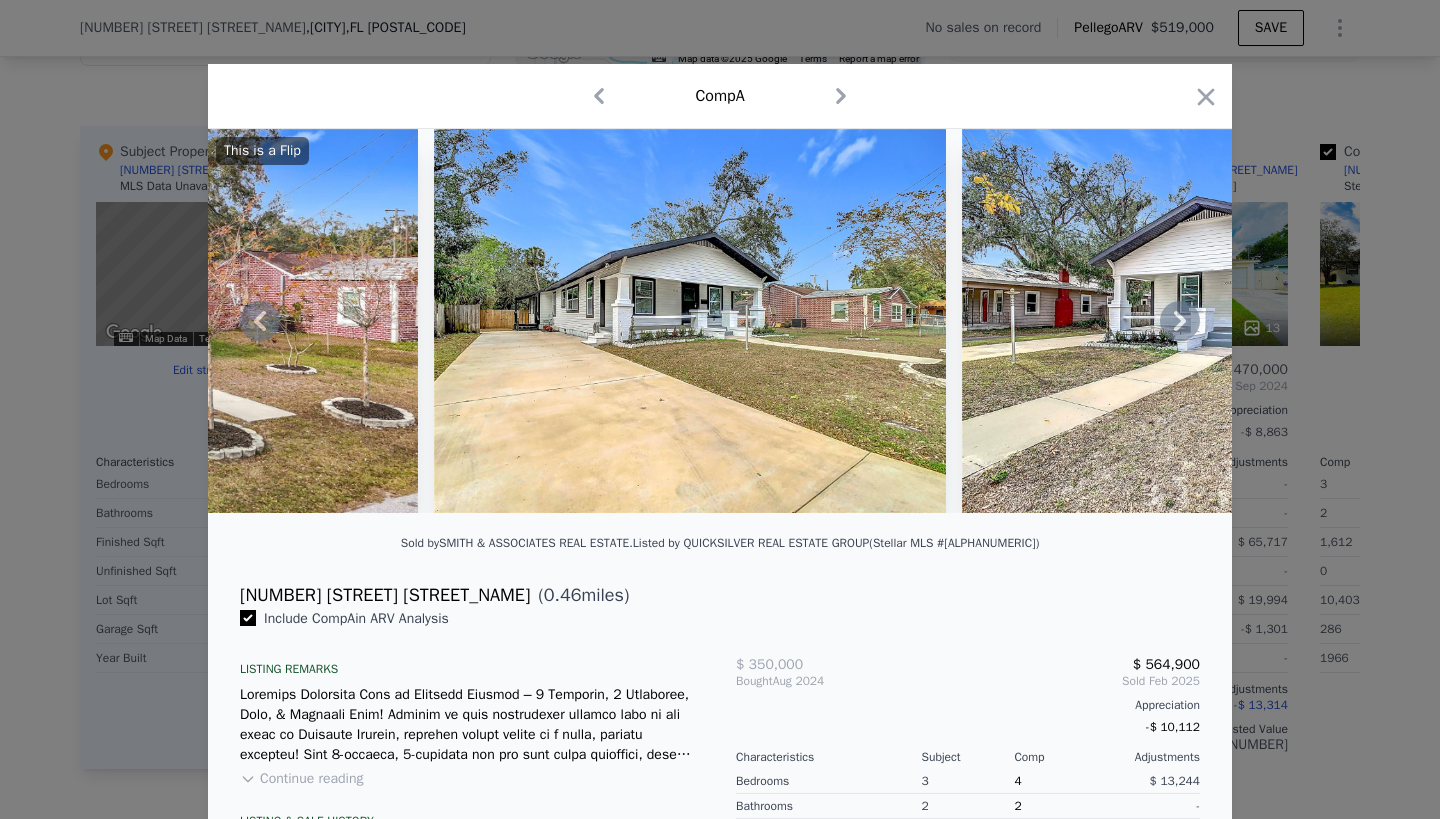 click on "This is a Flip" at bounding box center [720, 321] 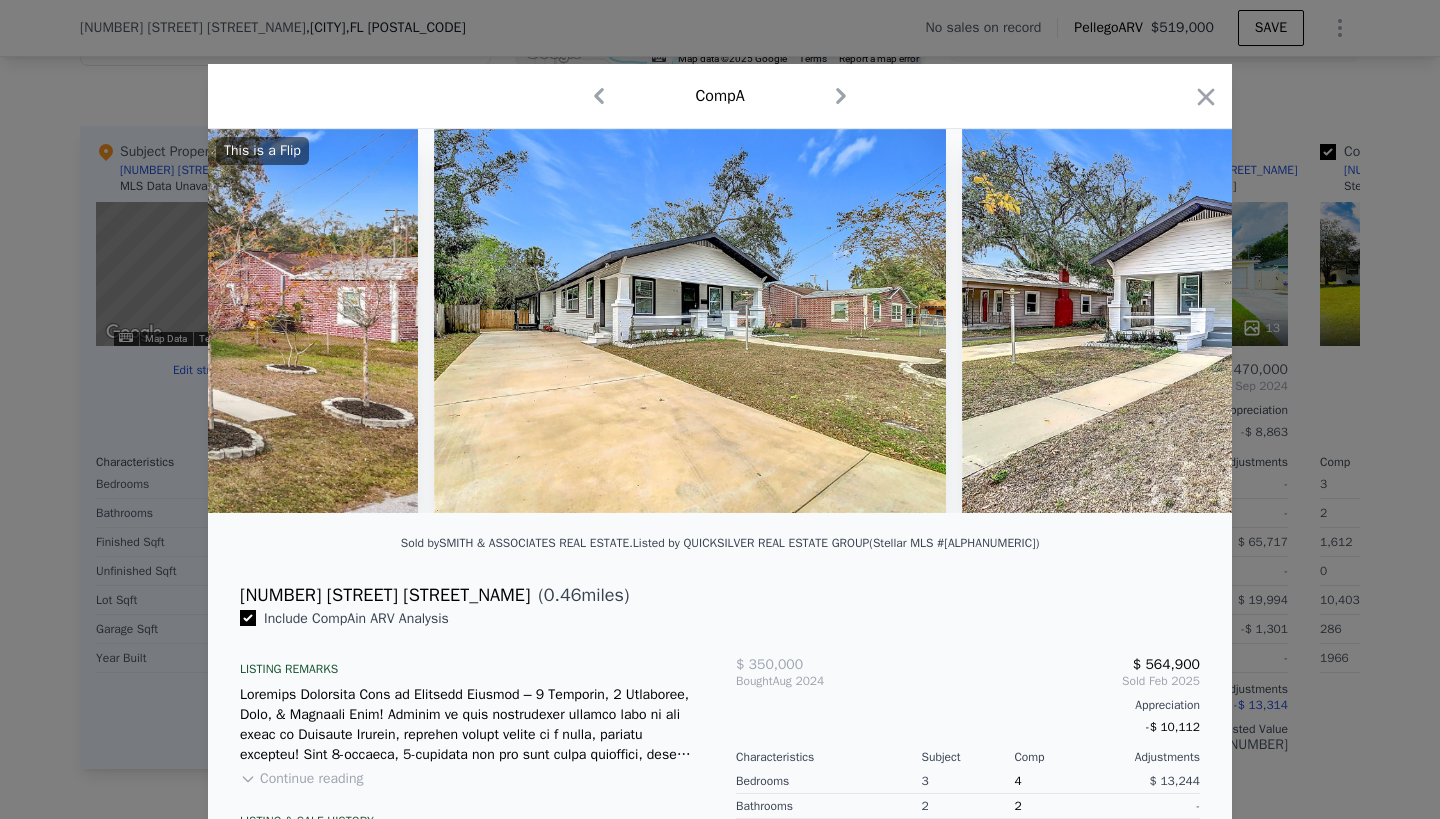 scroll, scrollTop: 0, scrollLeft: 2880, axis: horizontal 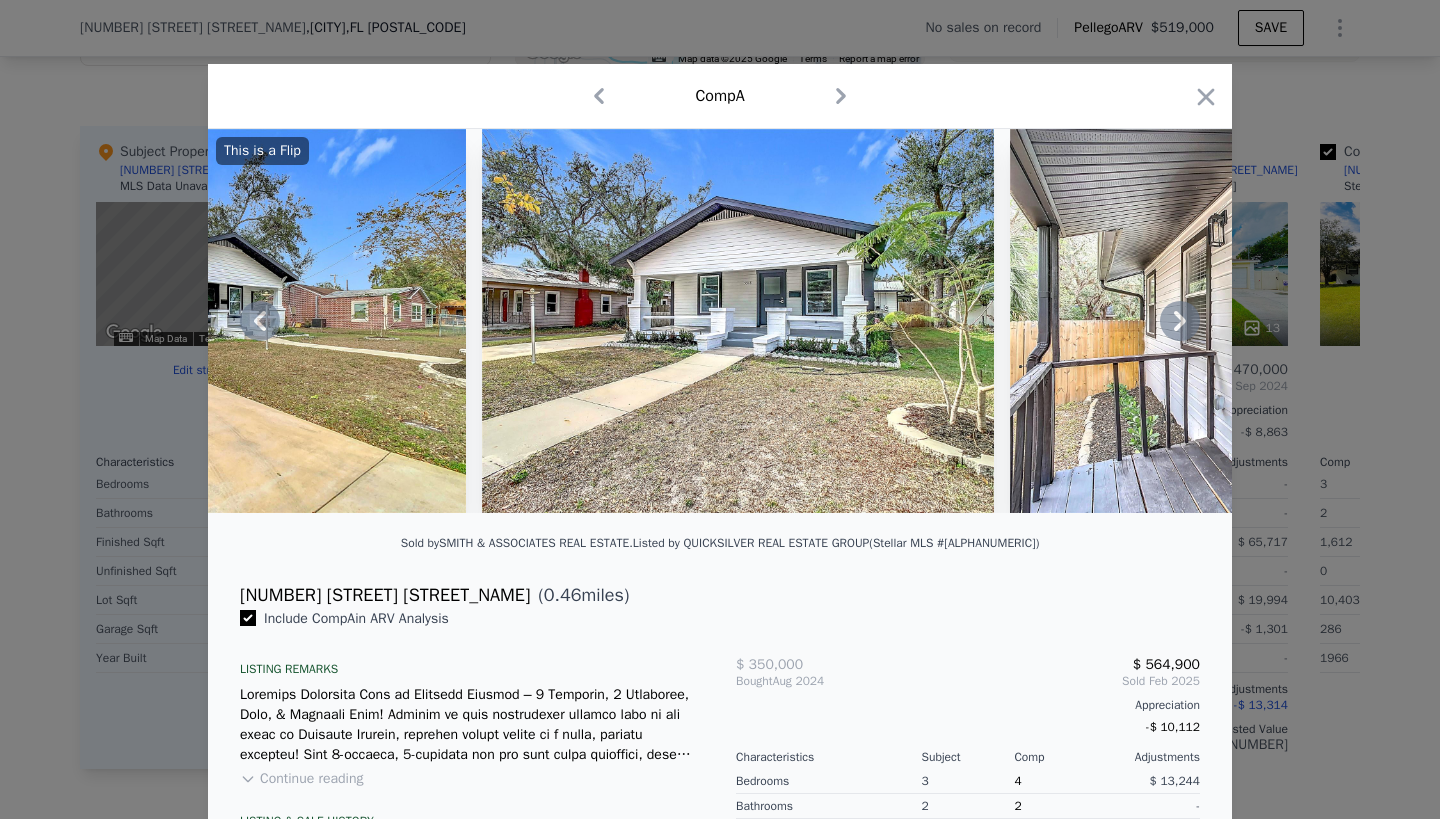 click 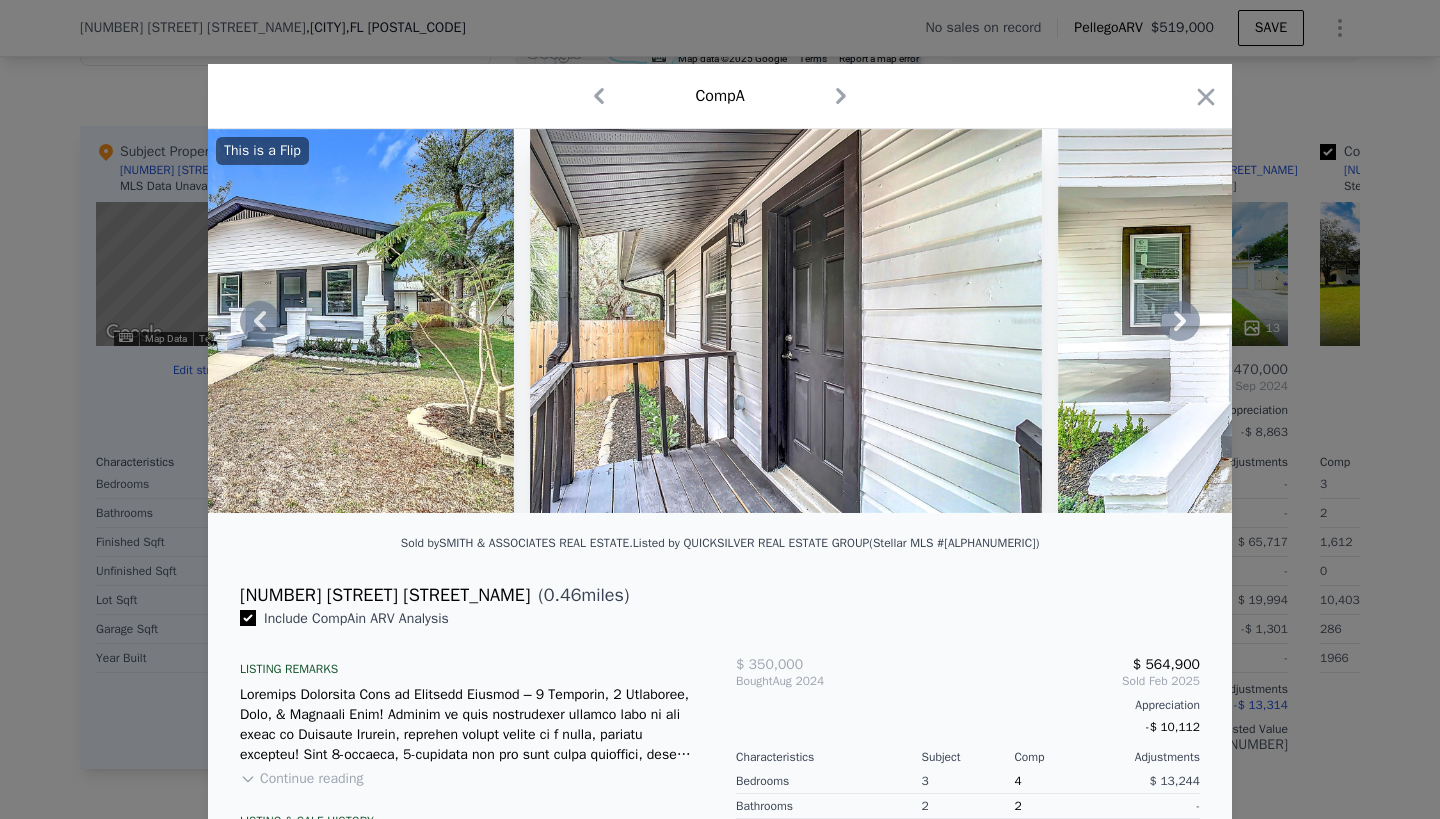 click 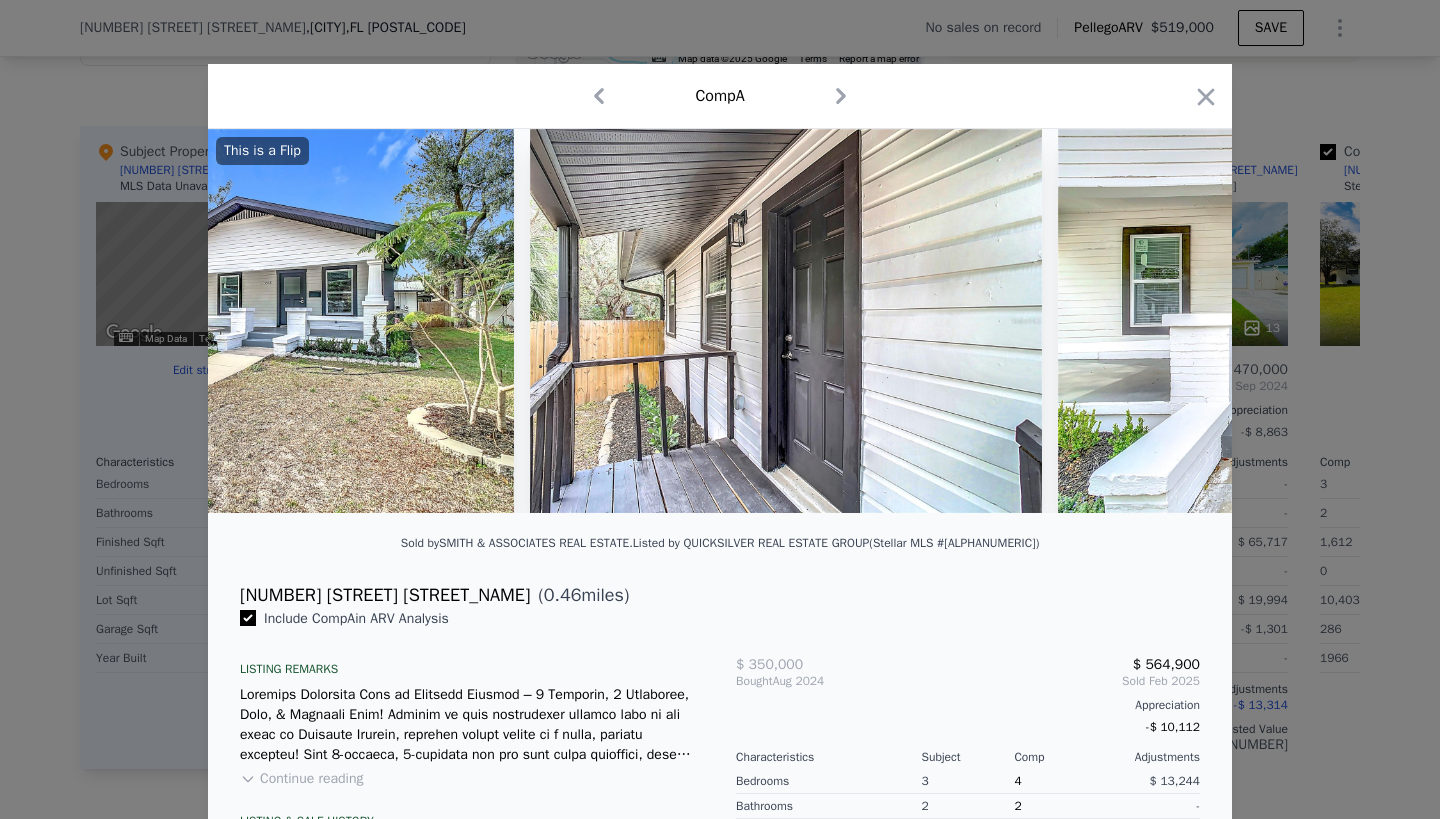 scroll, scrollTop: 0, scrollLeft: 3840, axis: horizontal 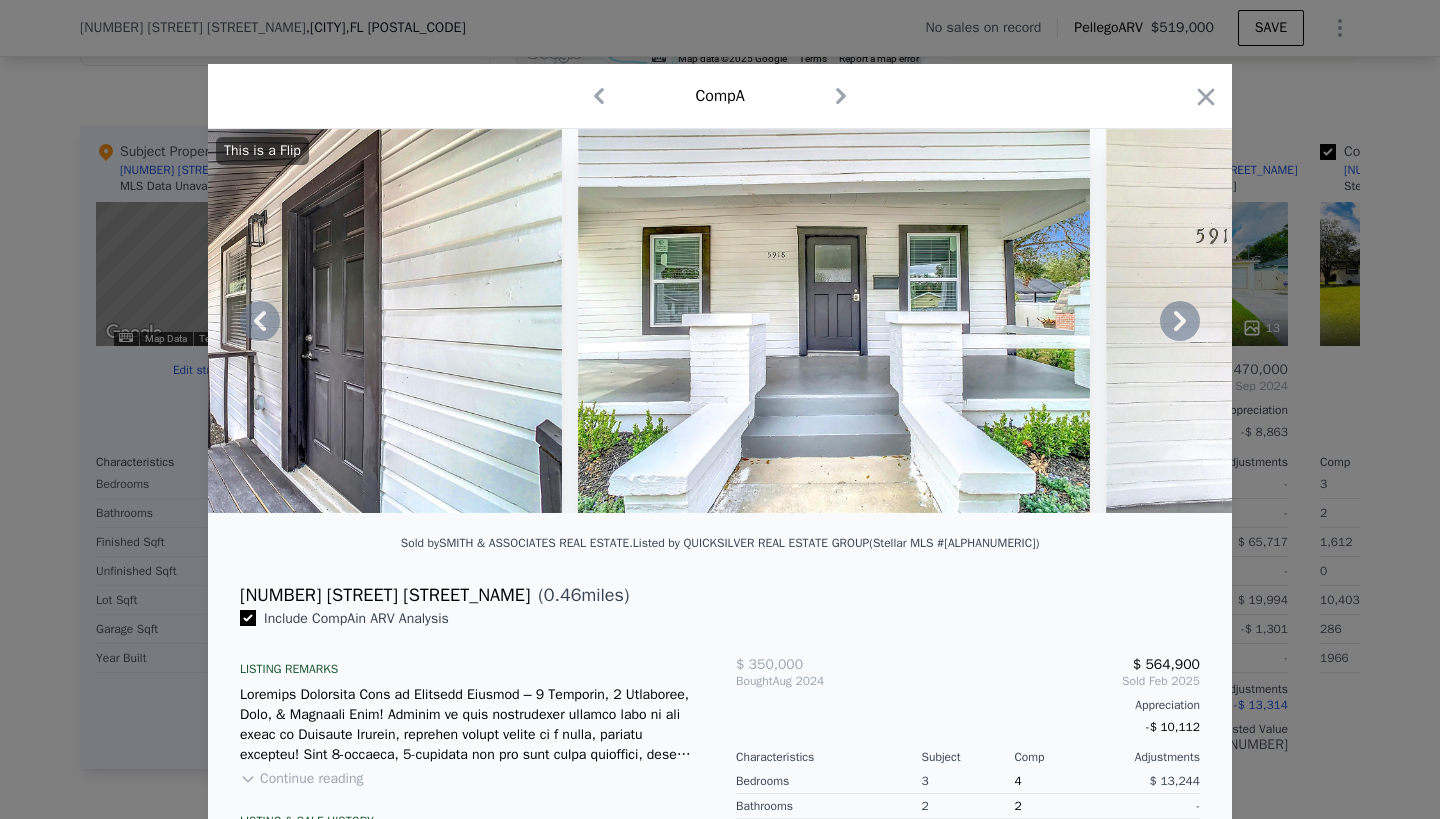 click on "This is a Flip" at bounding box center [720, 321] 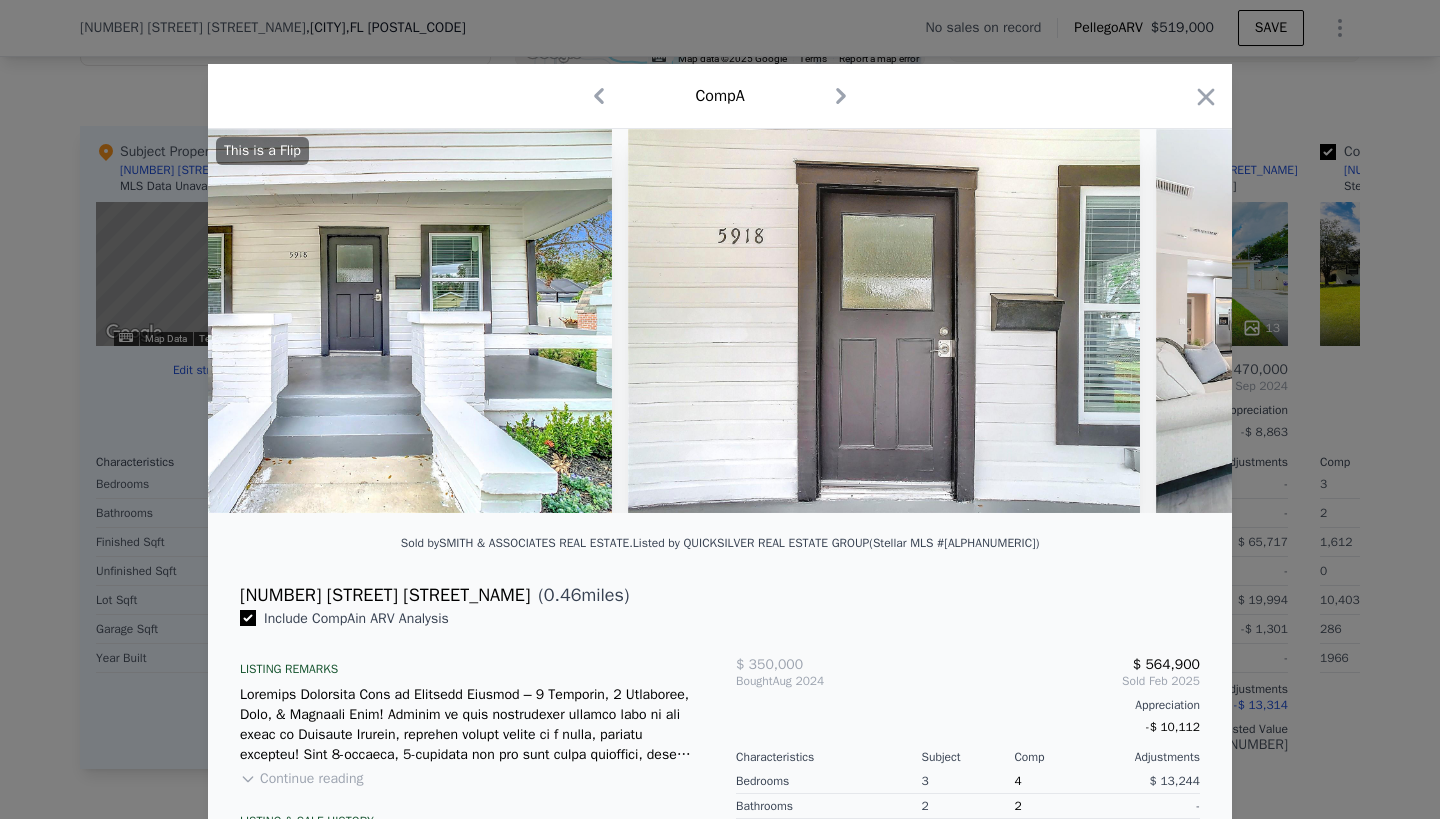 scroll, scrollTop: 0, scrollLeft: 4320, axis: horizontal 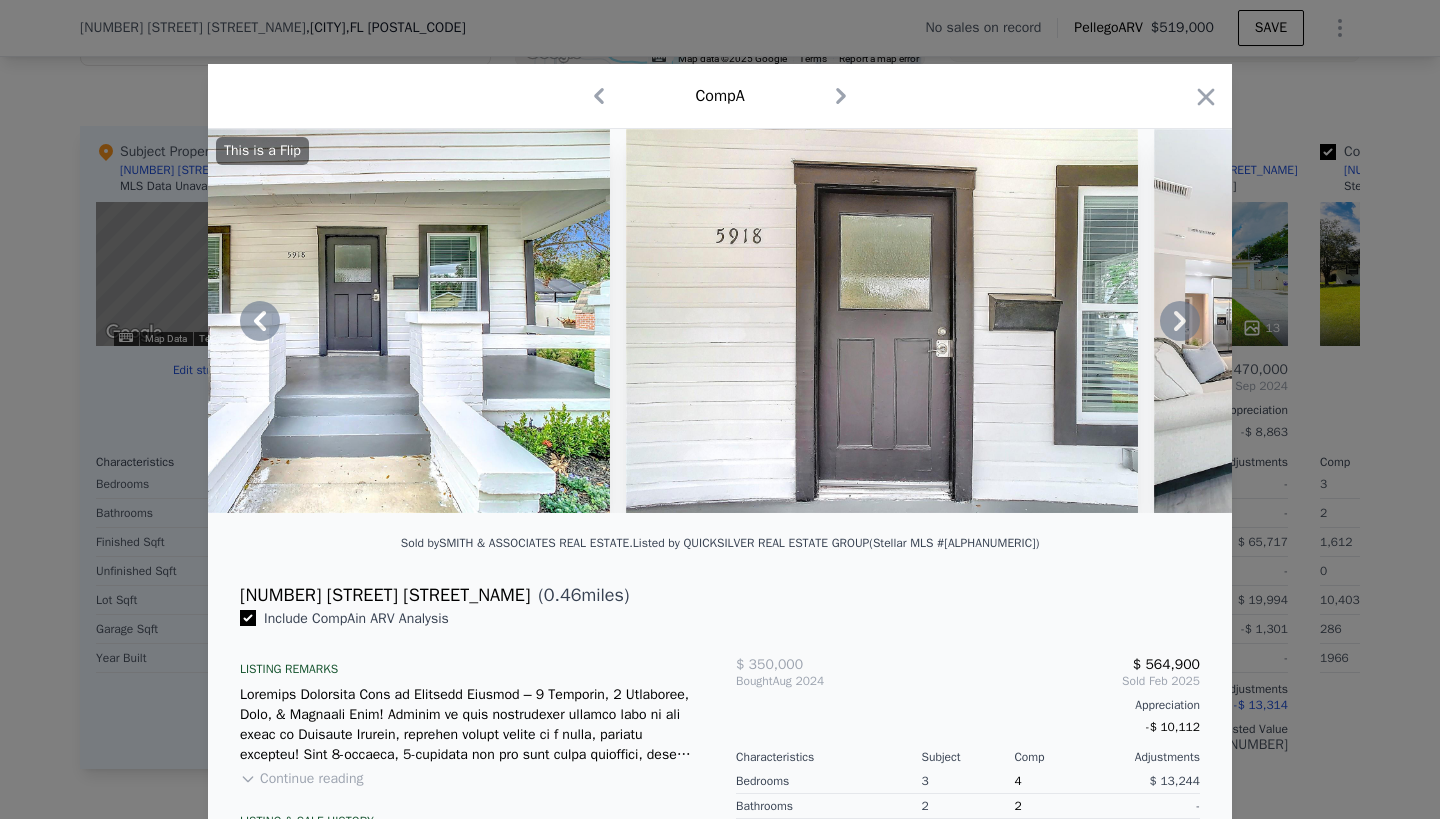 click 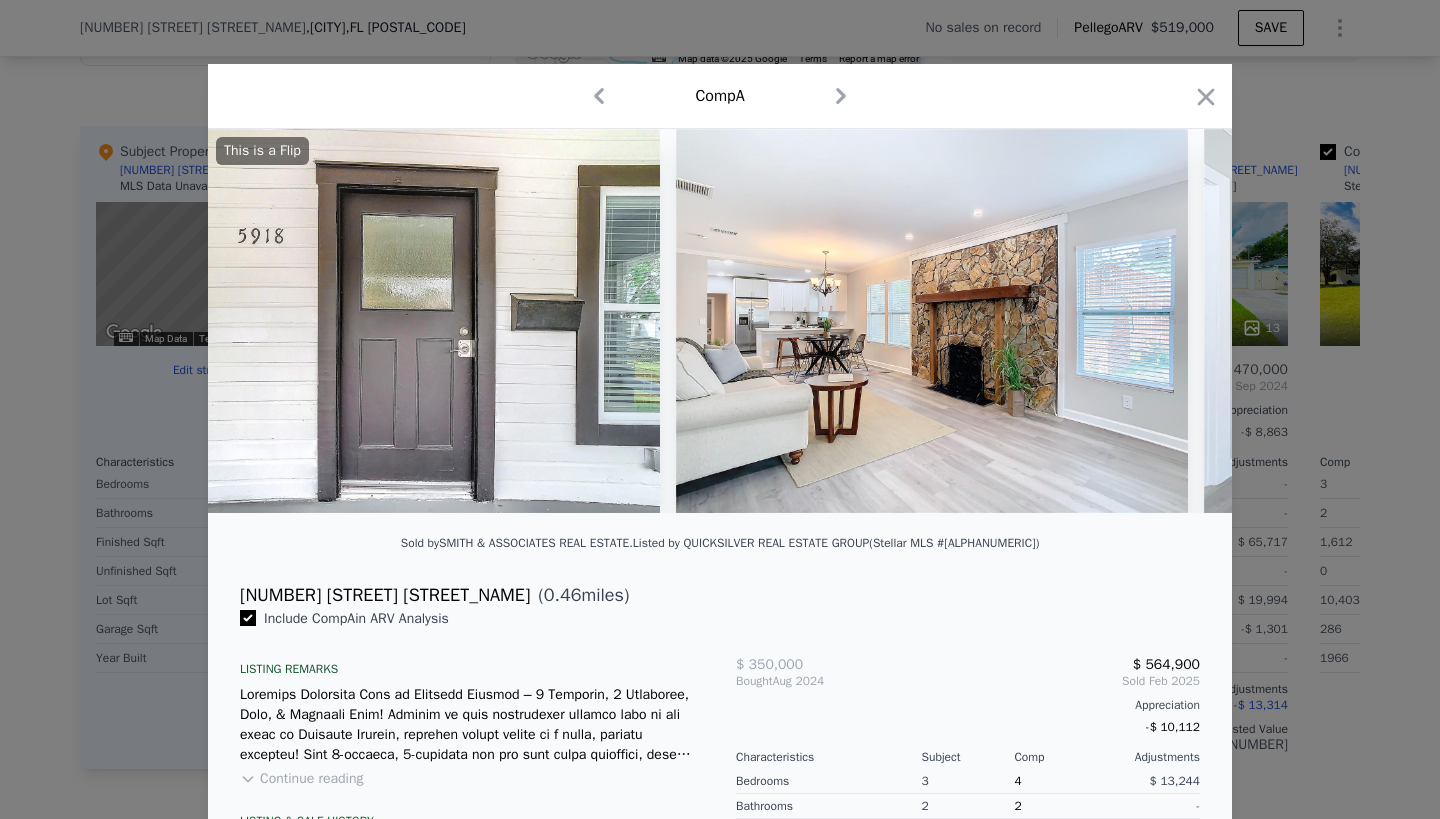 scroll, scrollTop: 0, scrollLeft: 4800, axis: horizontal 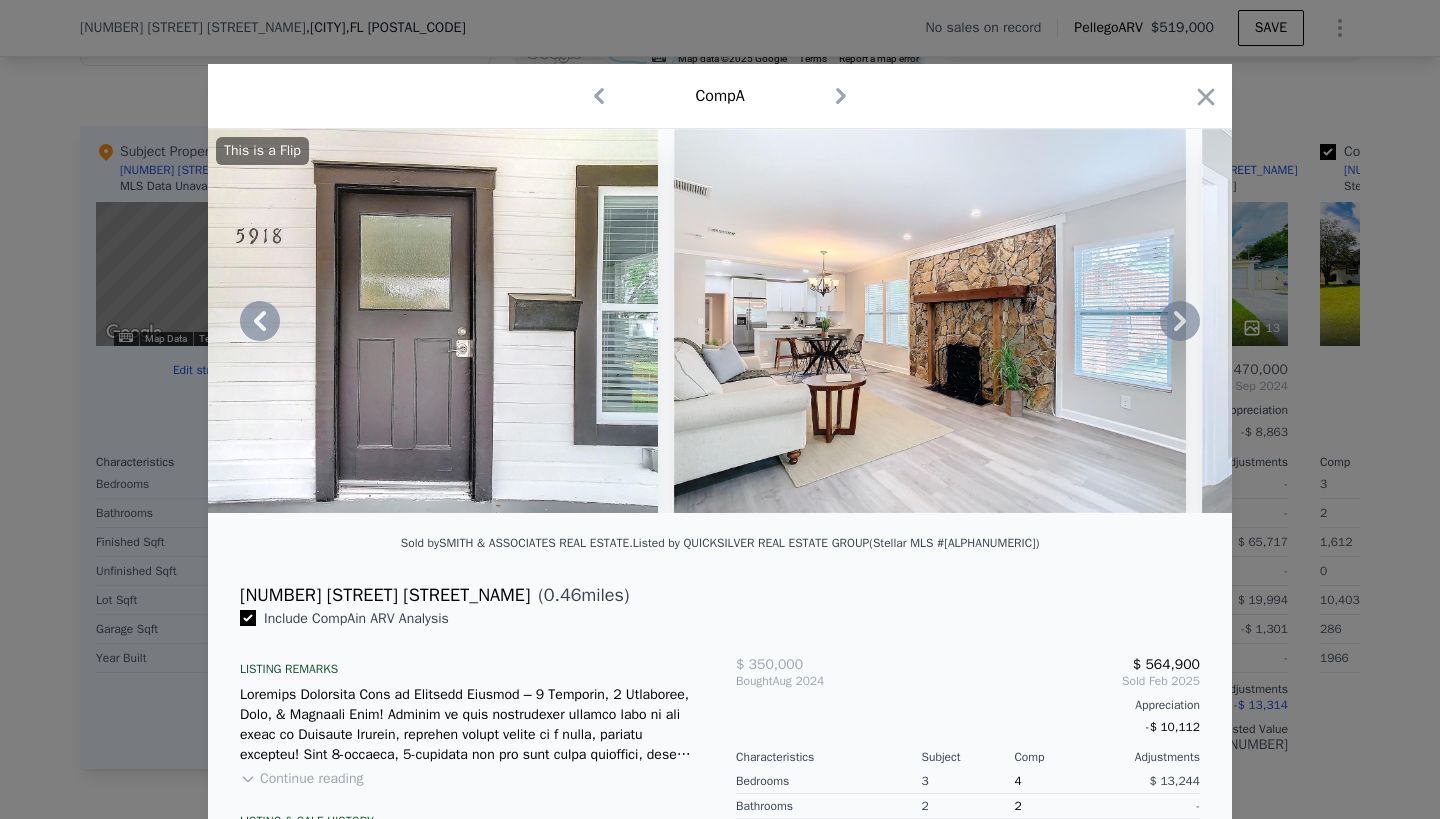 click 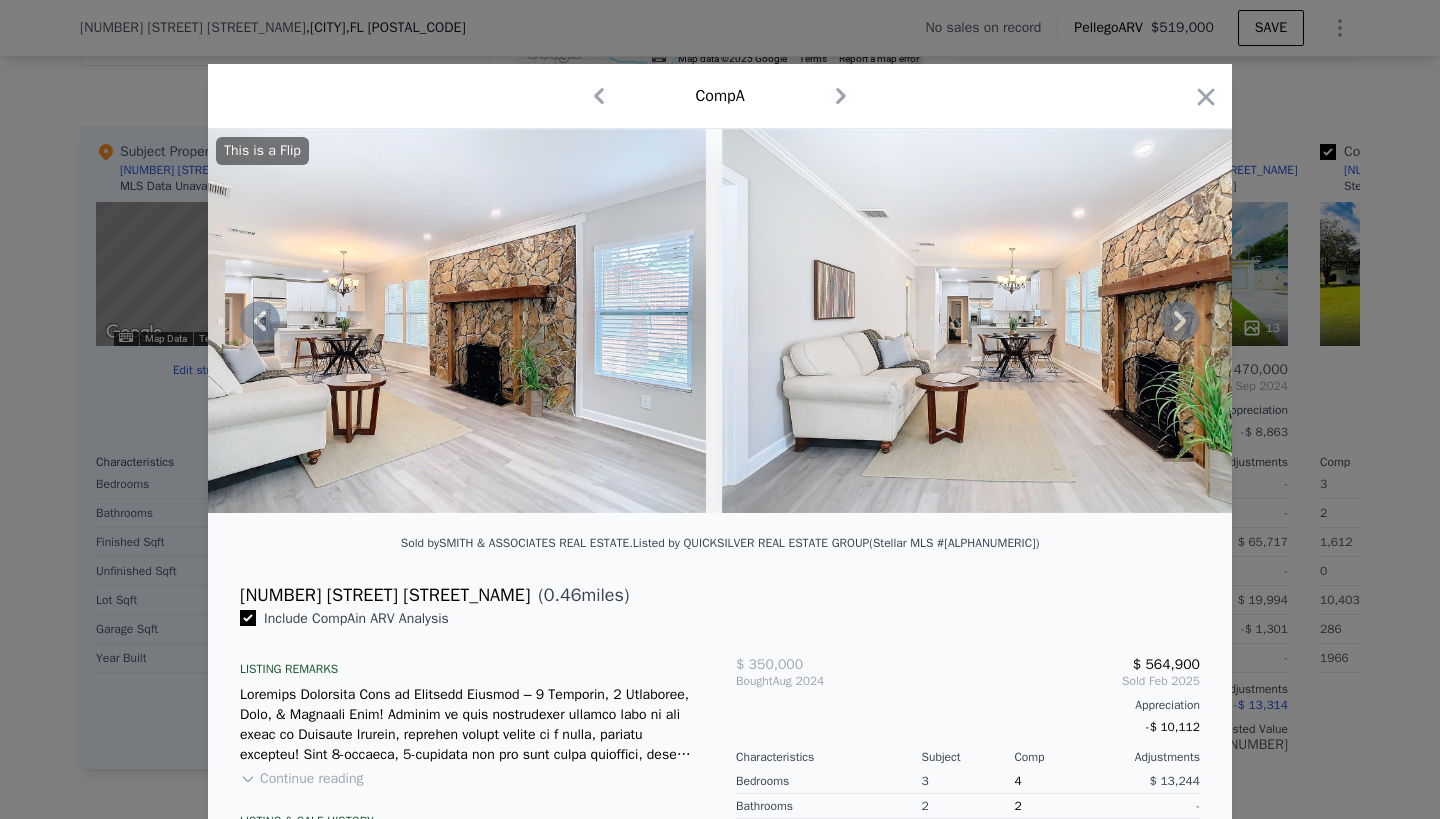 click 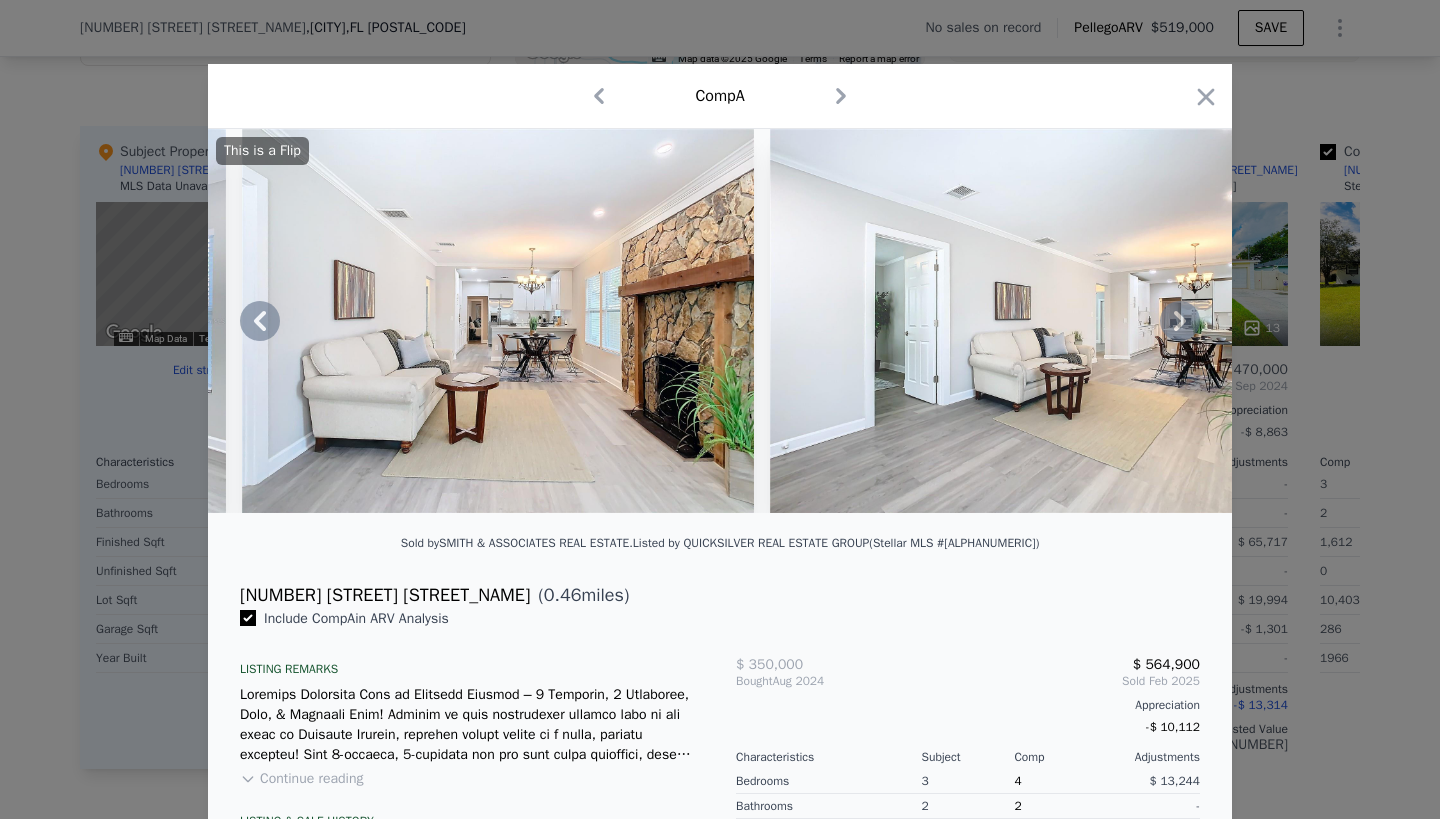 click 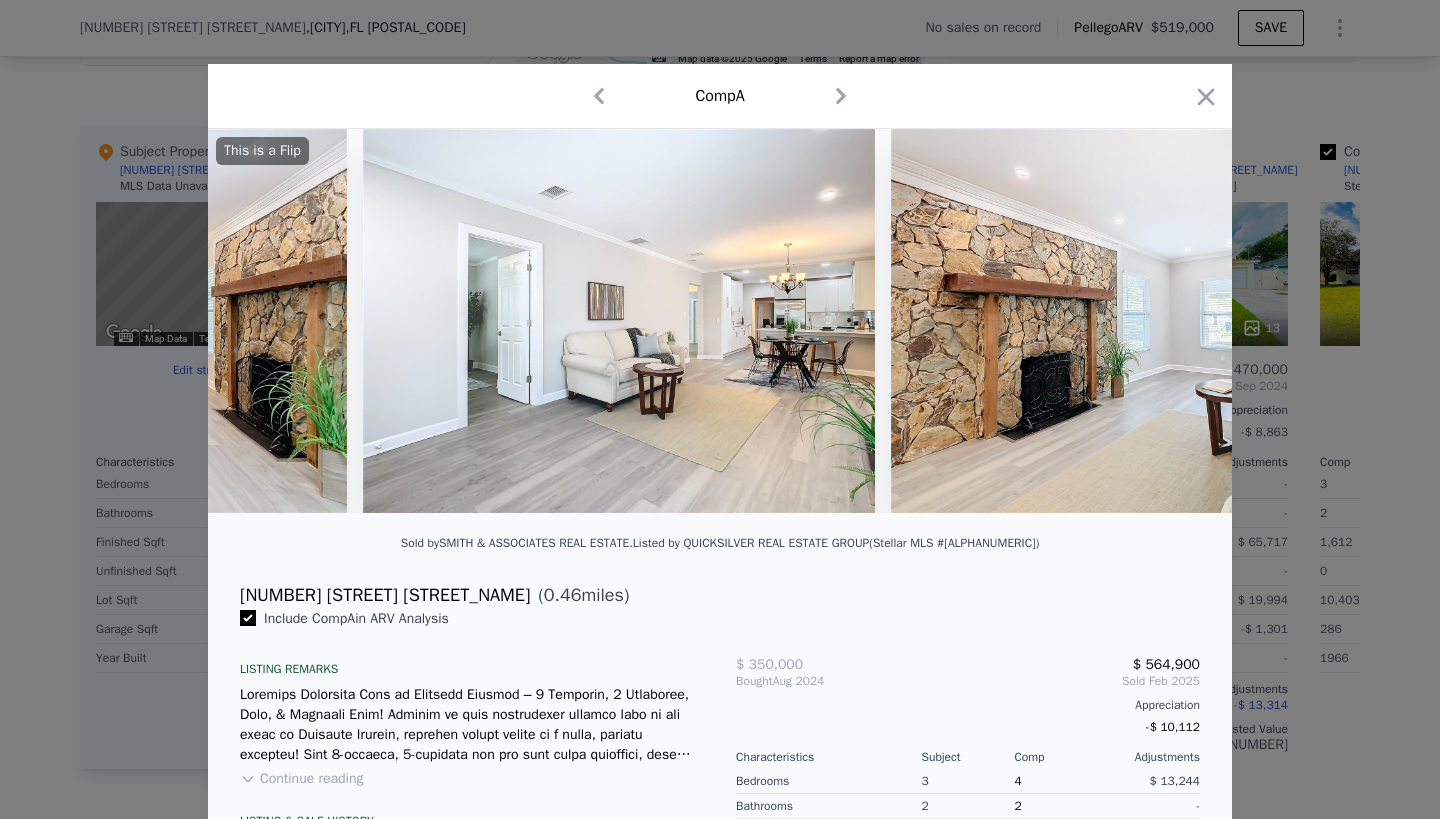 scroll, scrollTop: 0, scrollLeft: 6240, axis: horizontal 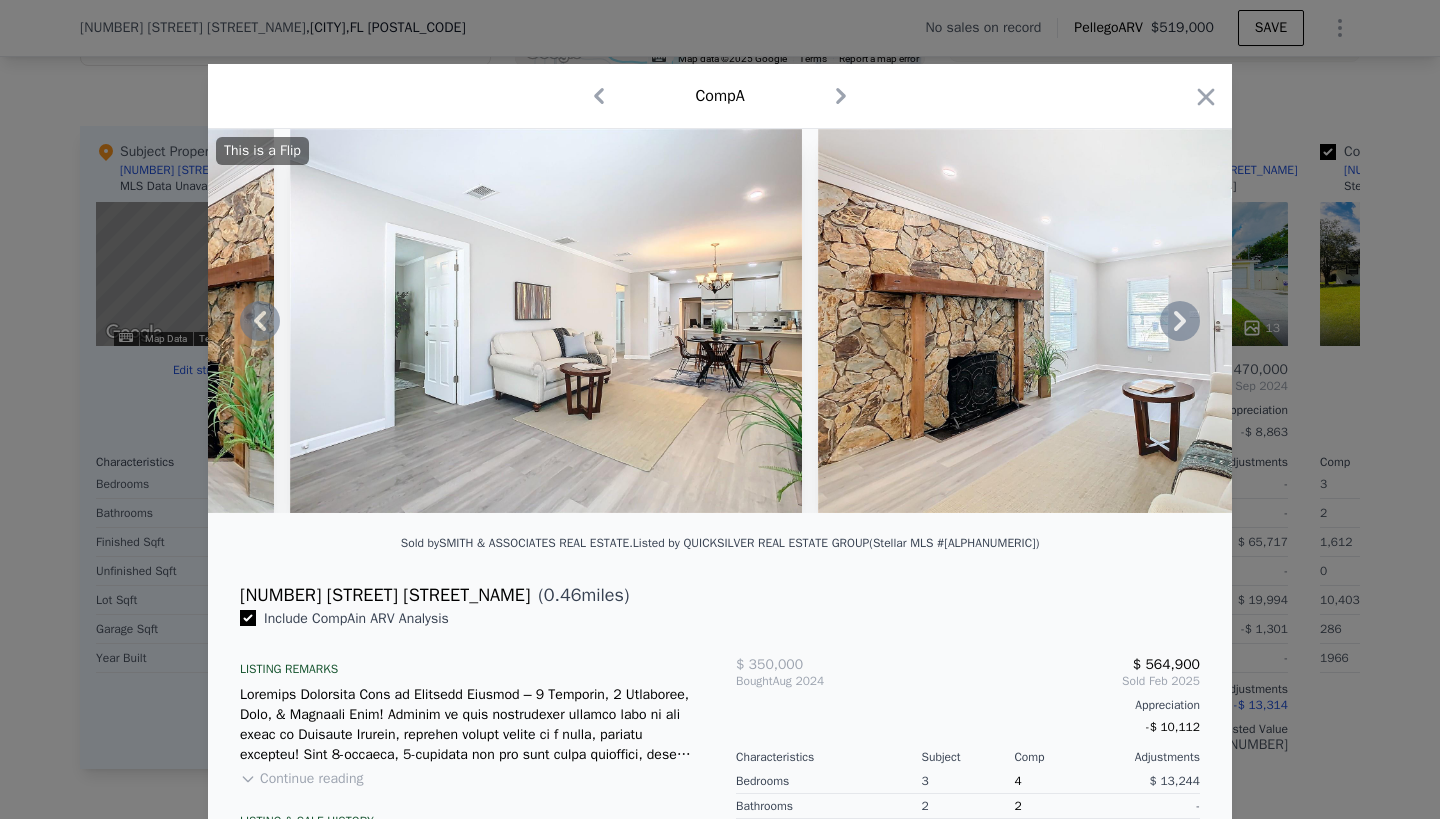 click 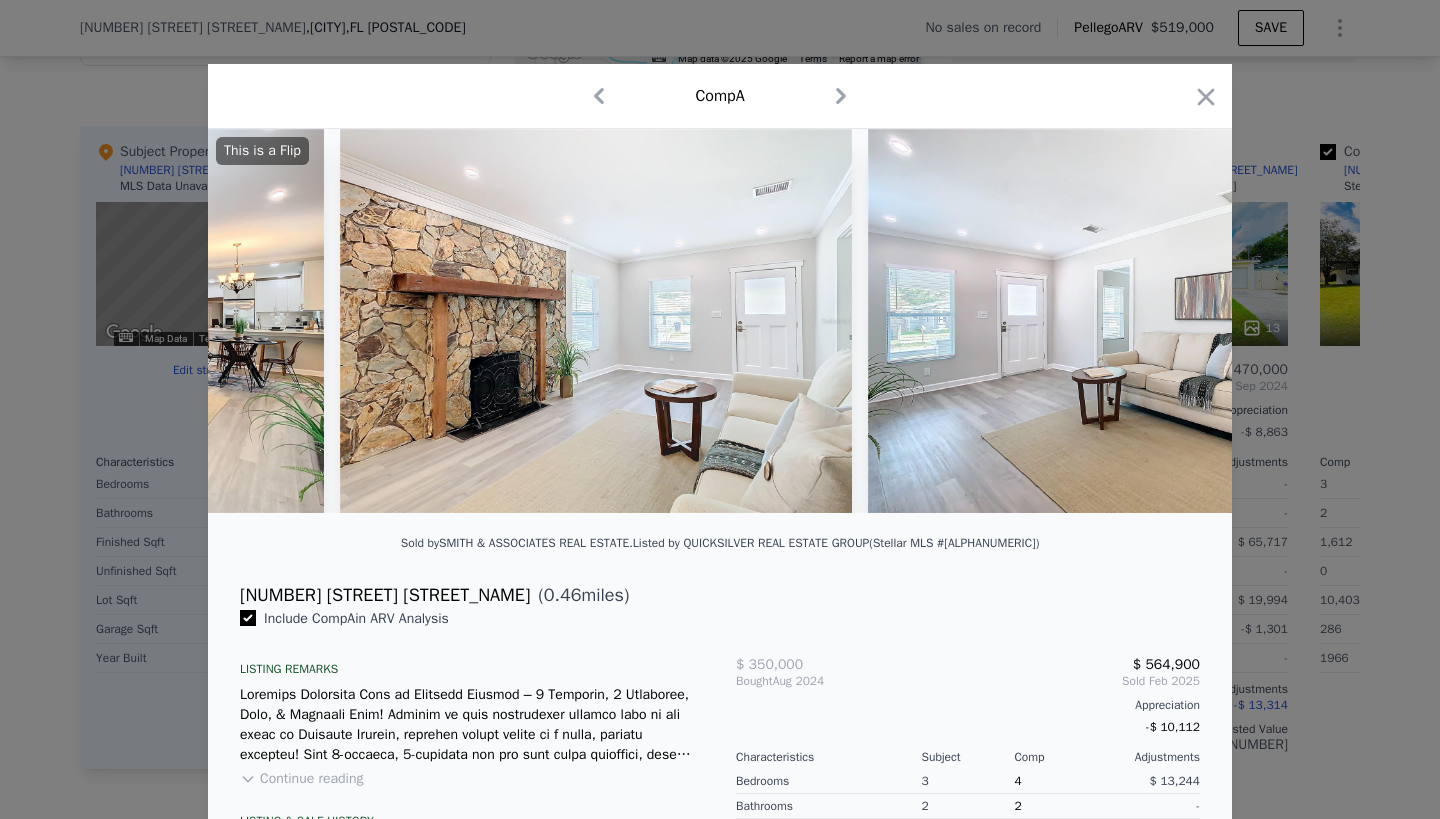scroll, scrollTop: 0, scrollLeft: 6720, axis: horizontal 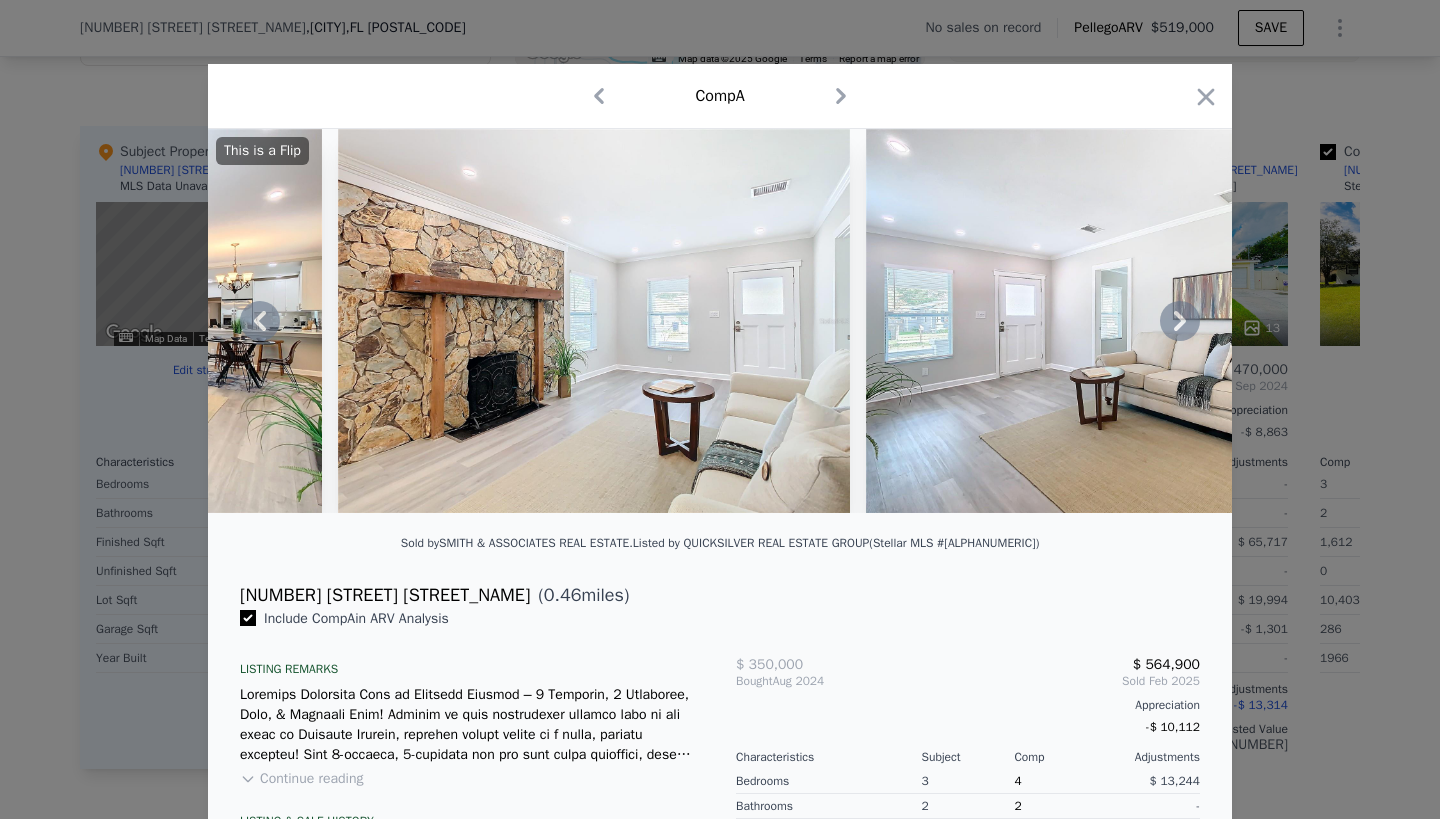 click 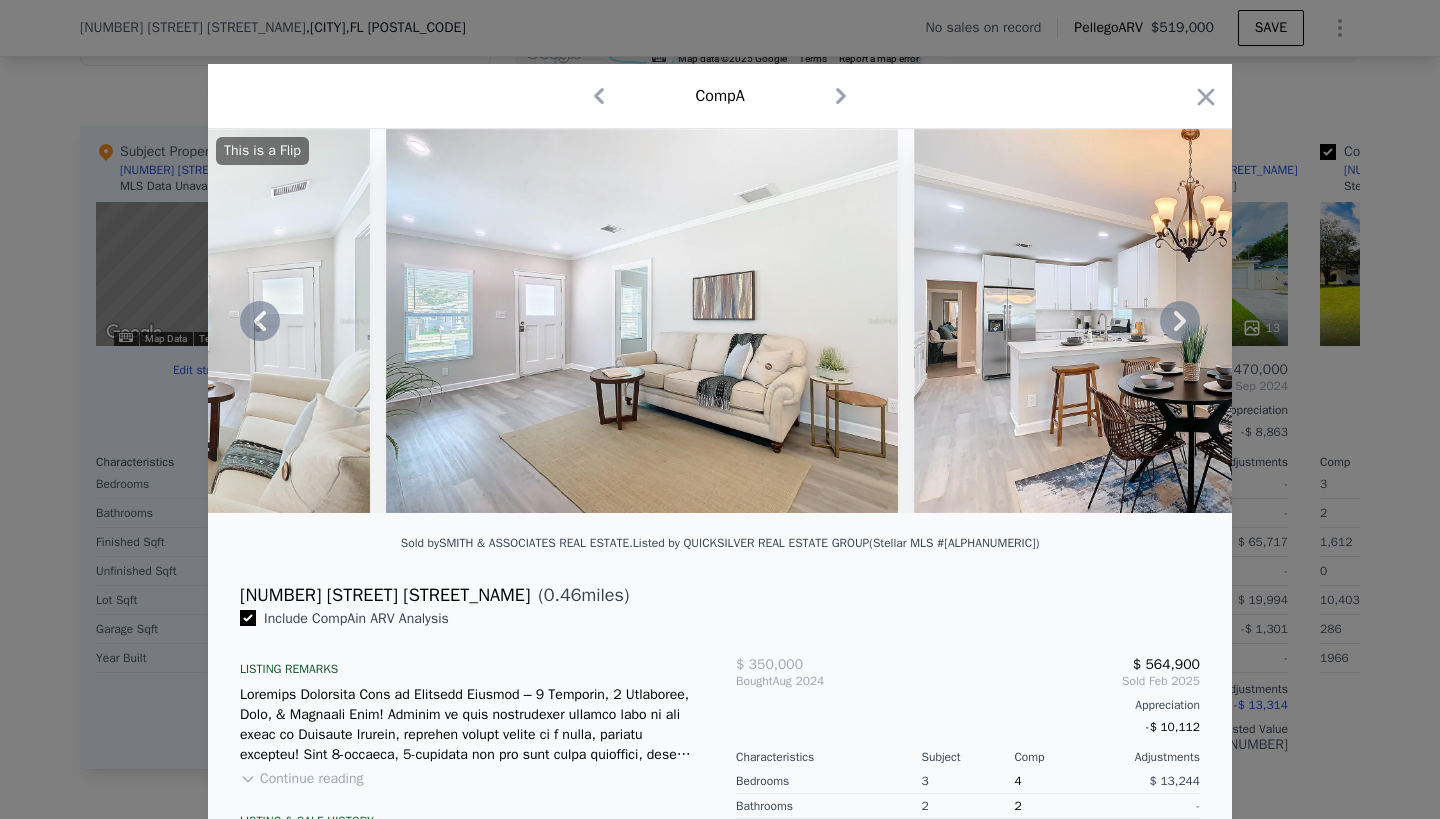 click 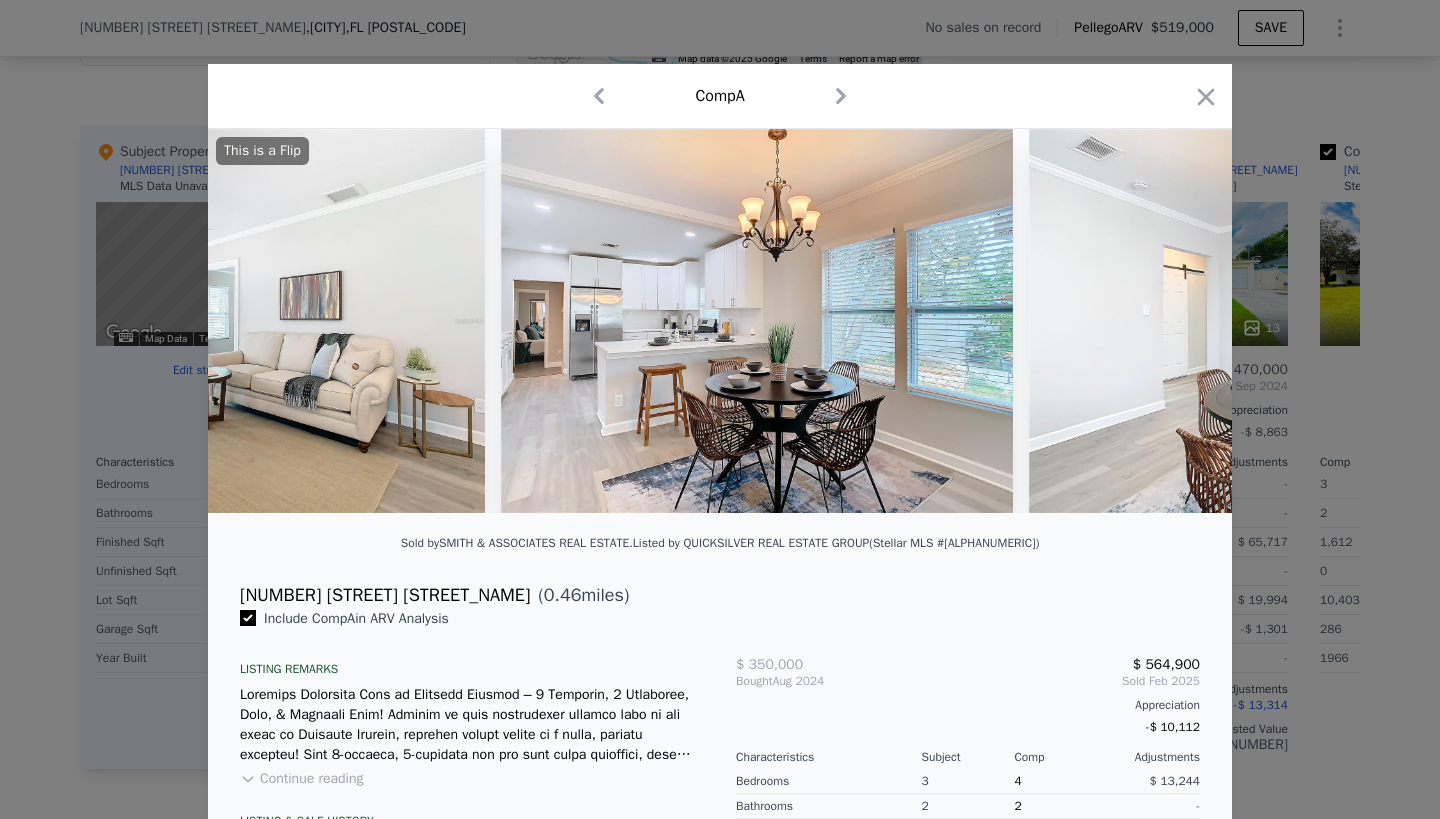 scroll, scrollTop: 0, scrollLeft: 7680, axis: horizontal 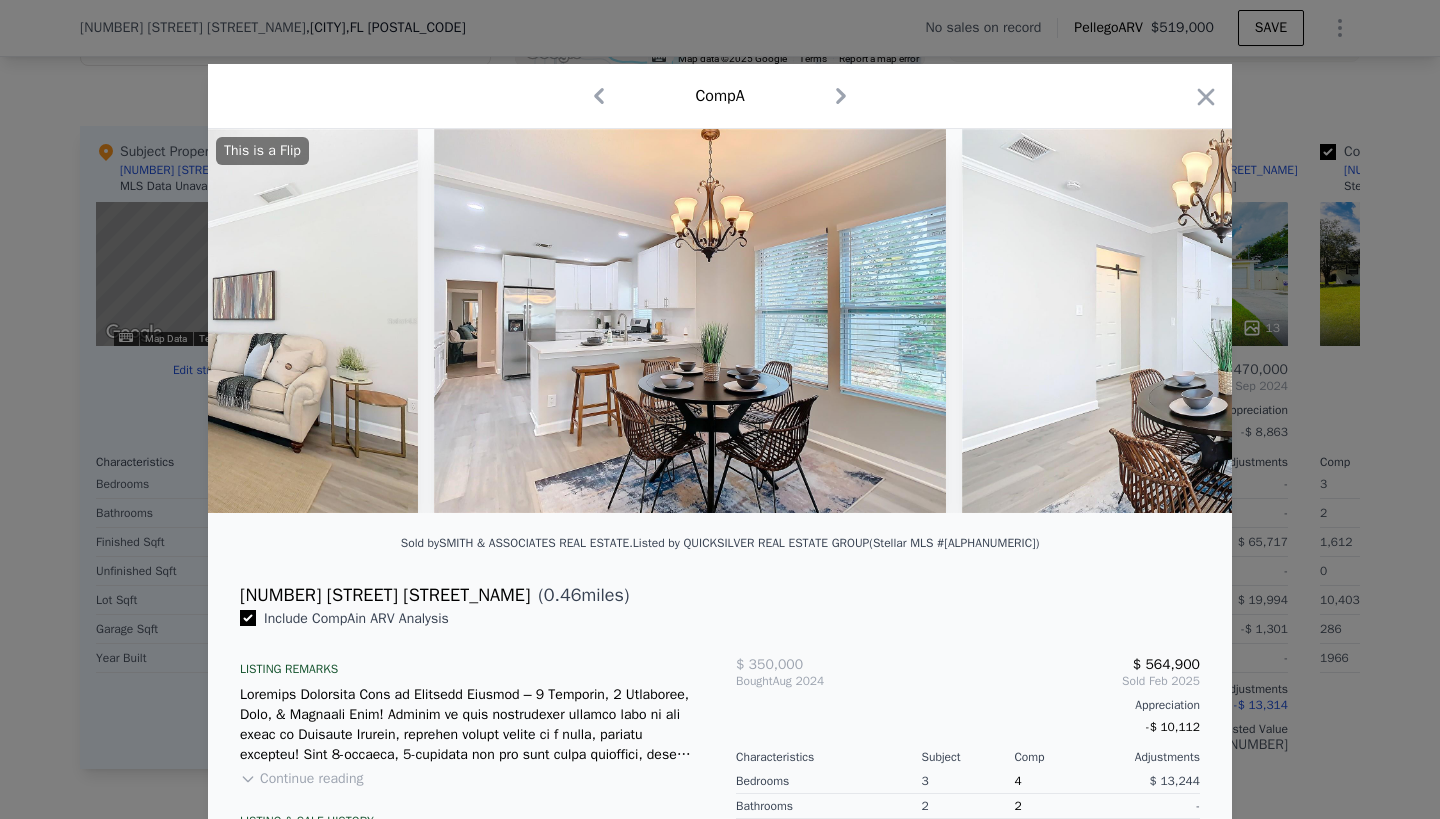 click on "This is a Flip" at bounding box center (720, 321) 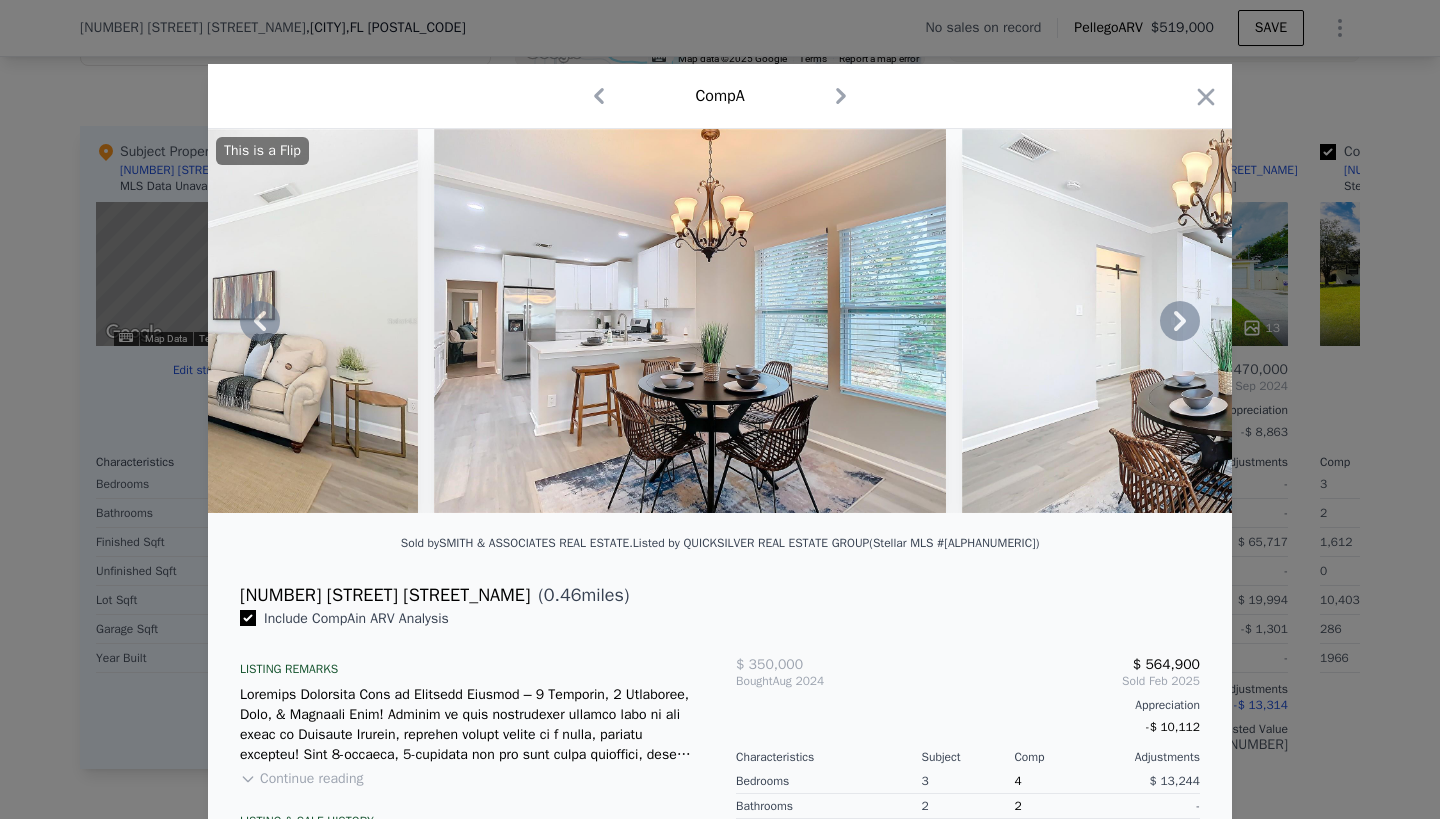 click 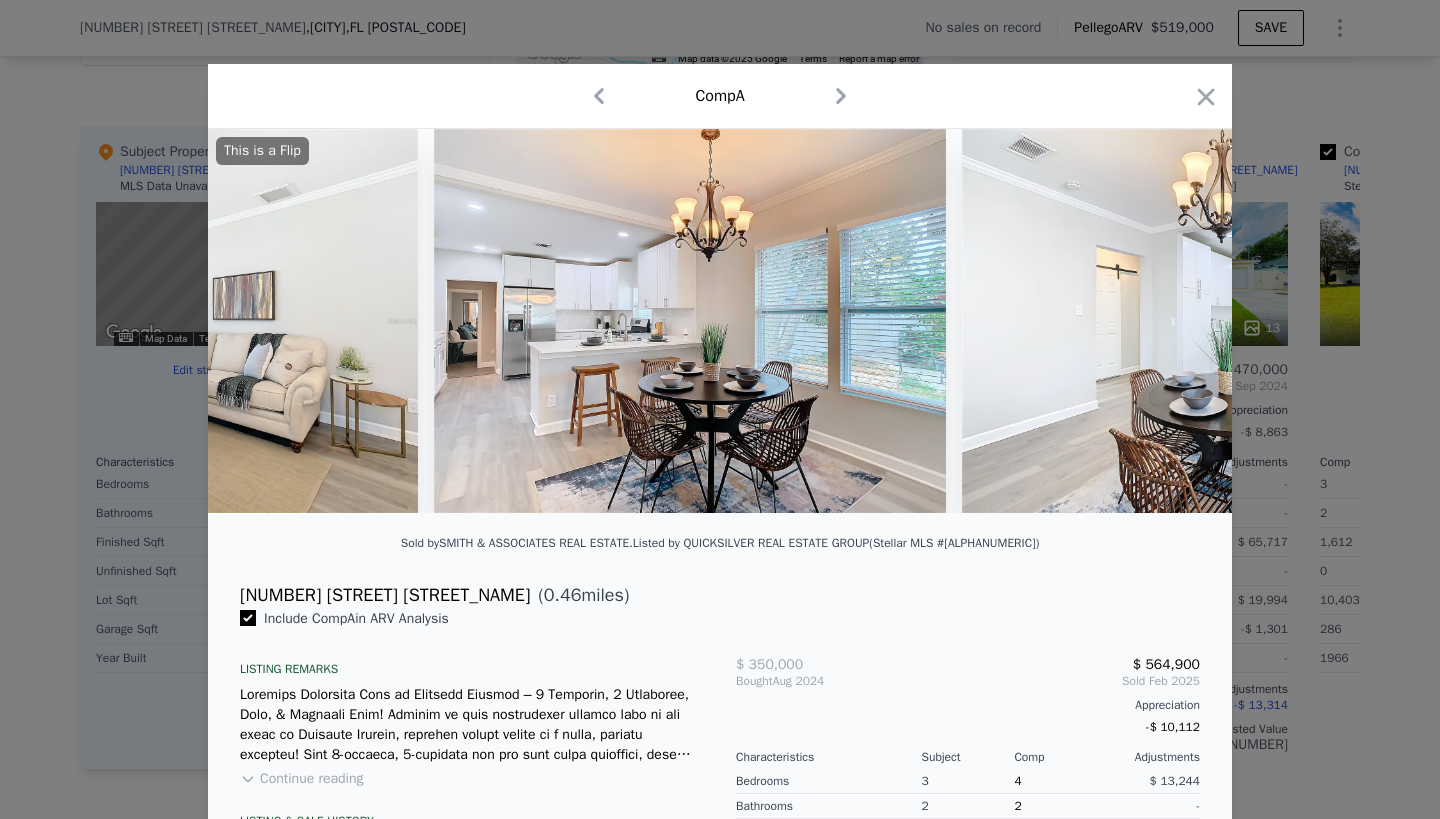 scroll, scrollTop: 0, scrollLeft: 8160, axis: horizontal 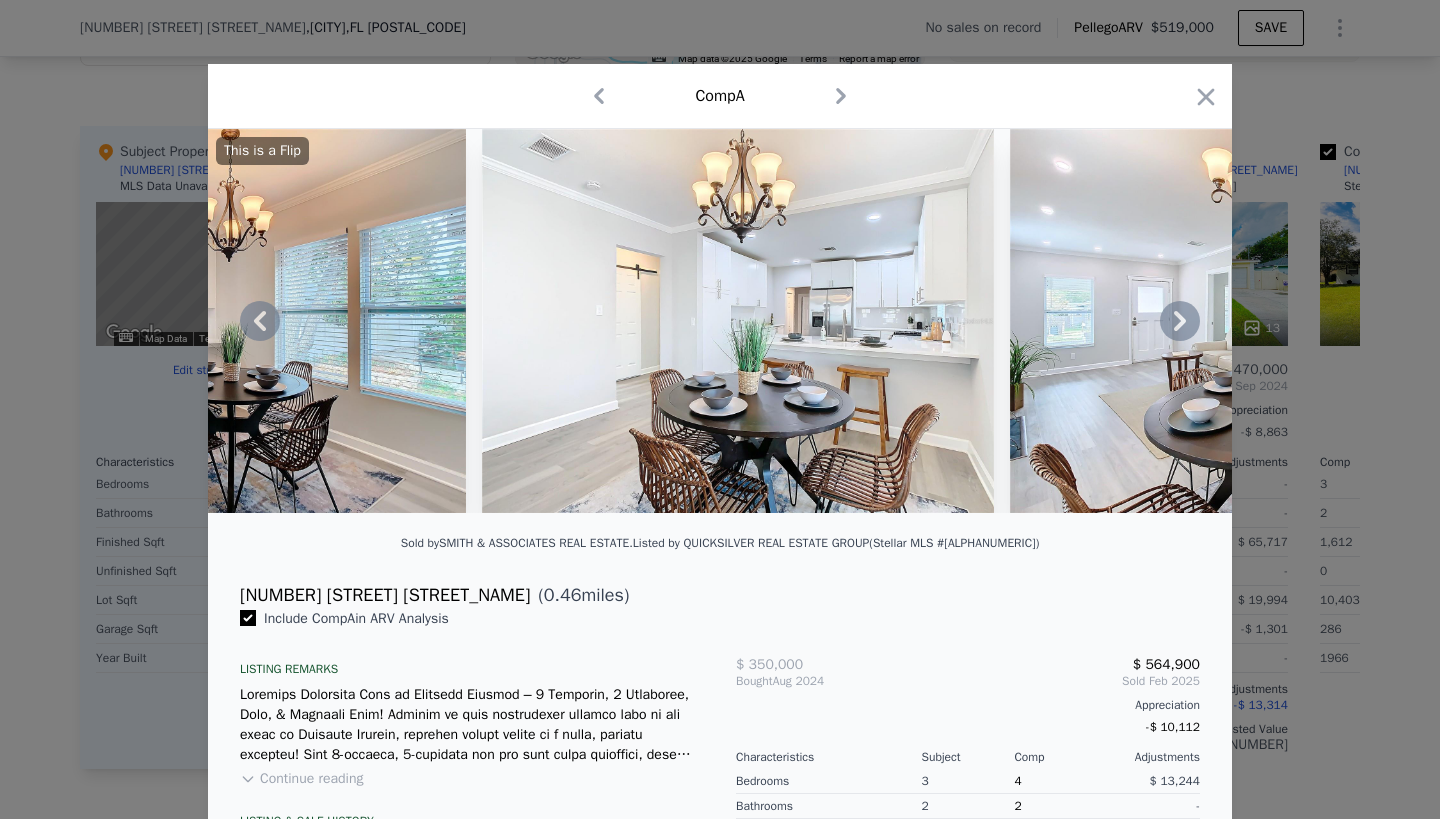 click on "This is a Flip" at bounding box center (720, 321) 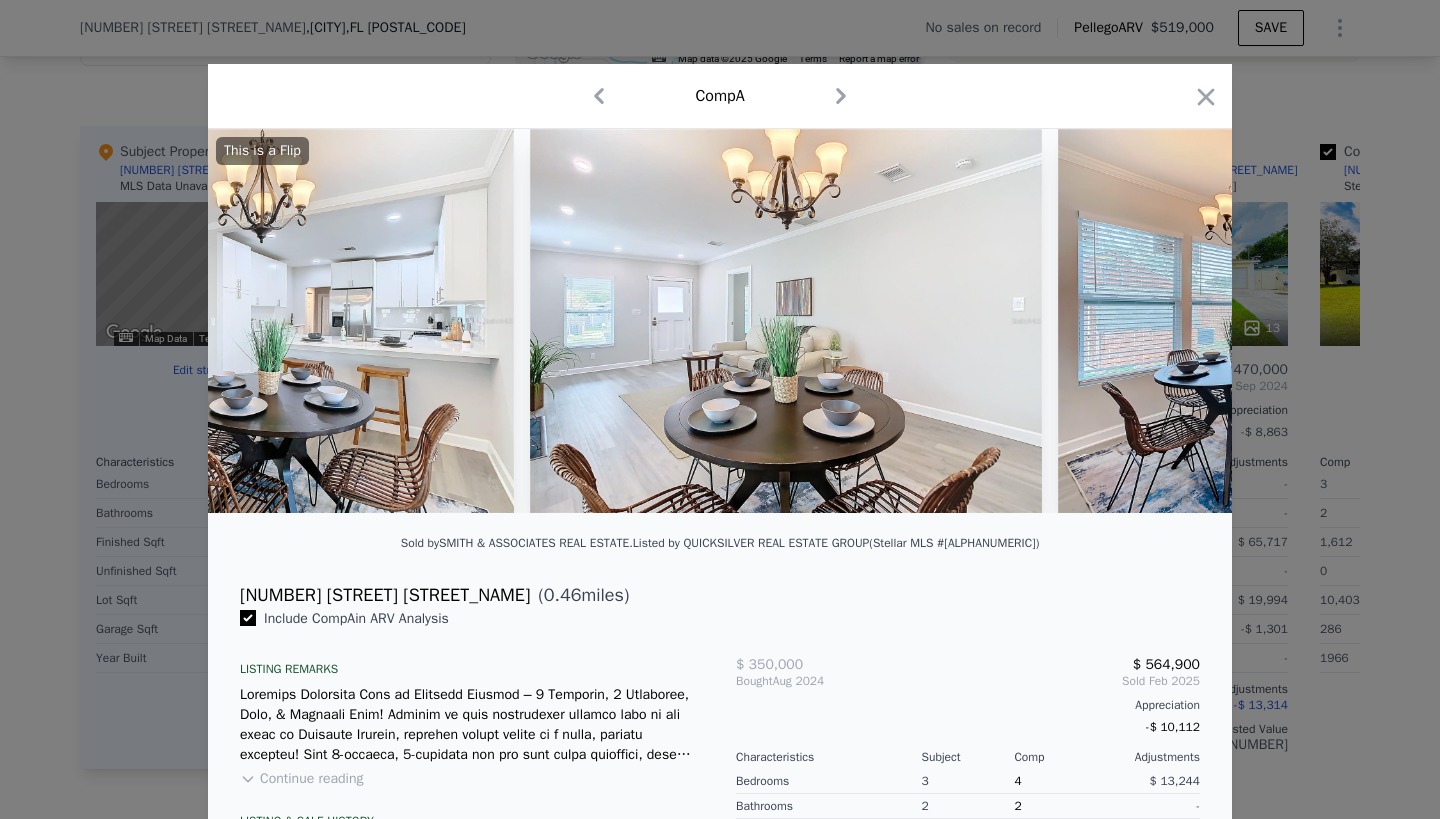 click on "This is a Flip" at bounding box center (720, 321) 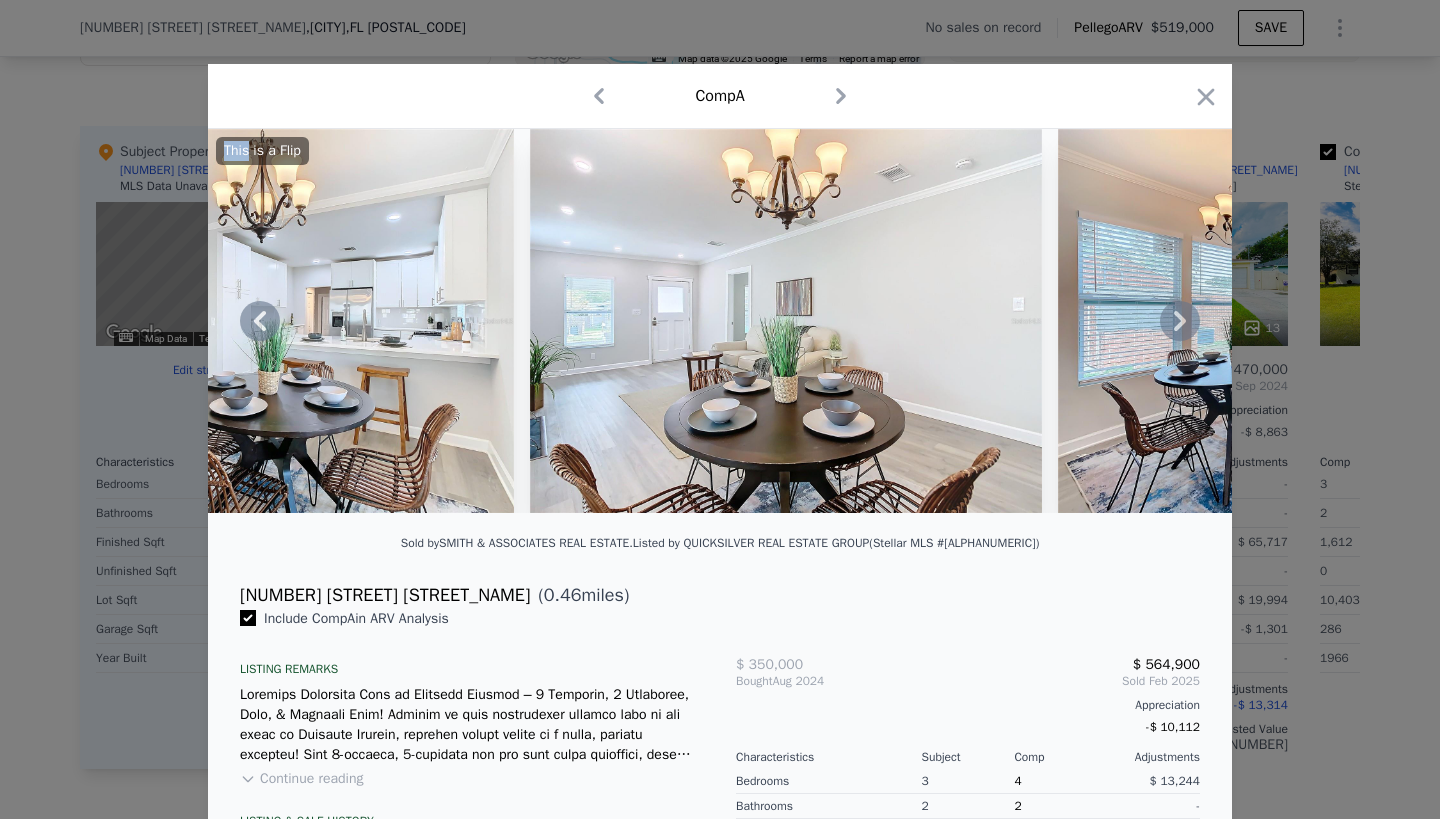 click 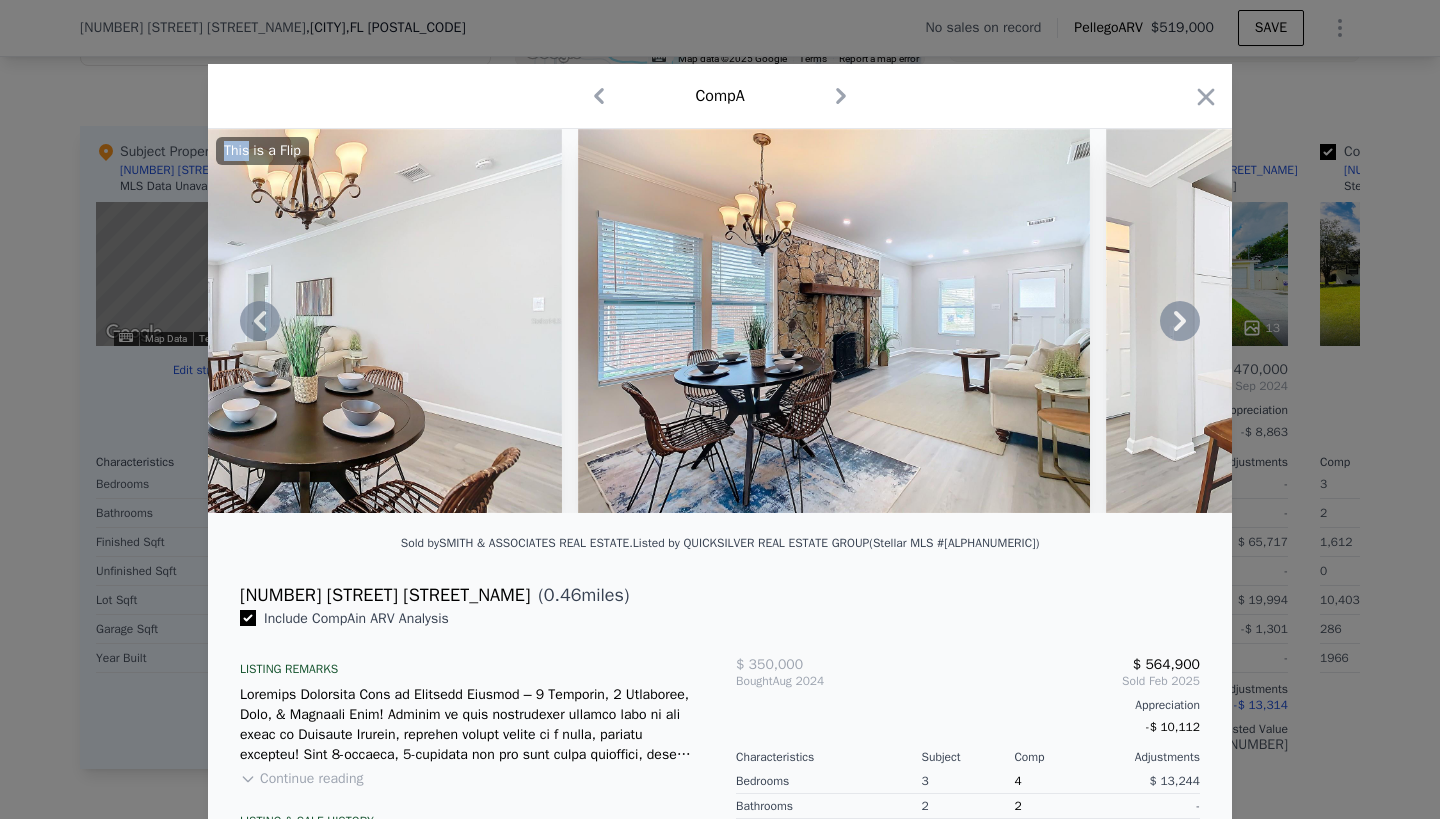 click 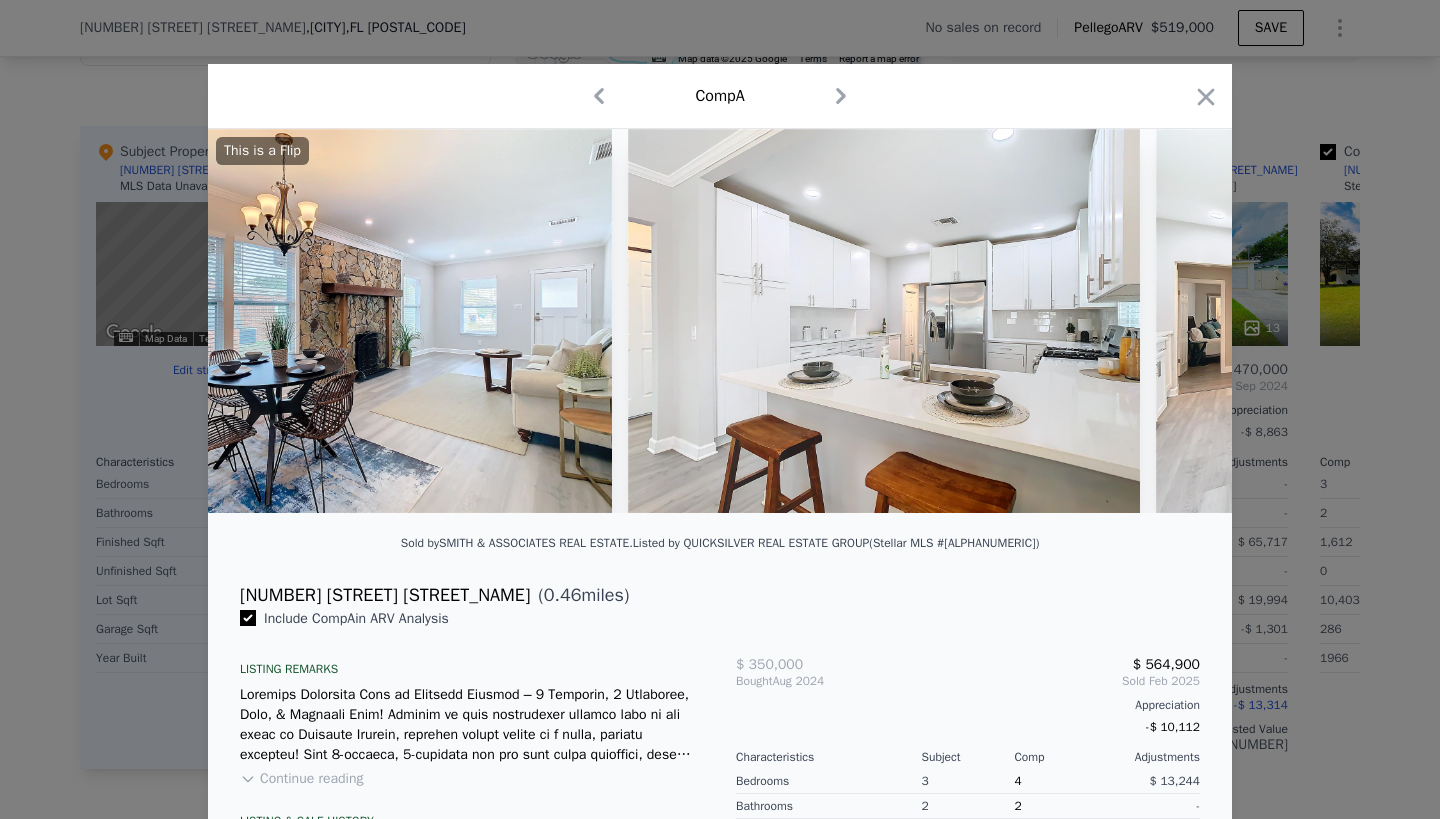 scroll, scrollTop: 0, scrollLeft: 9600, axis: horizontal 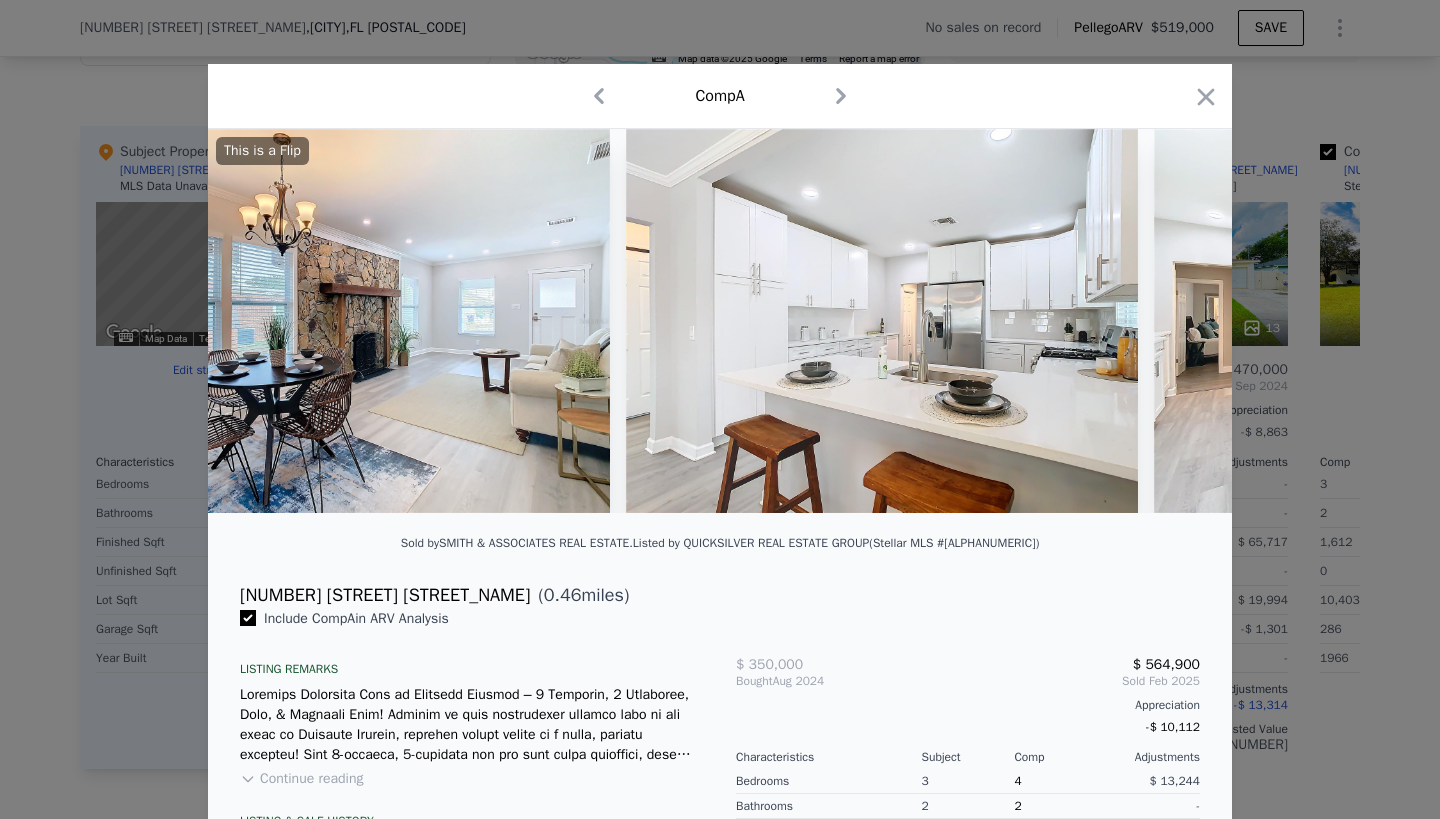 click on "This is a Flip" at bounding box center [720, 321] 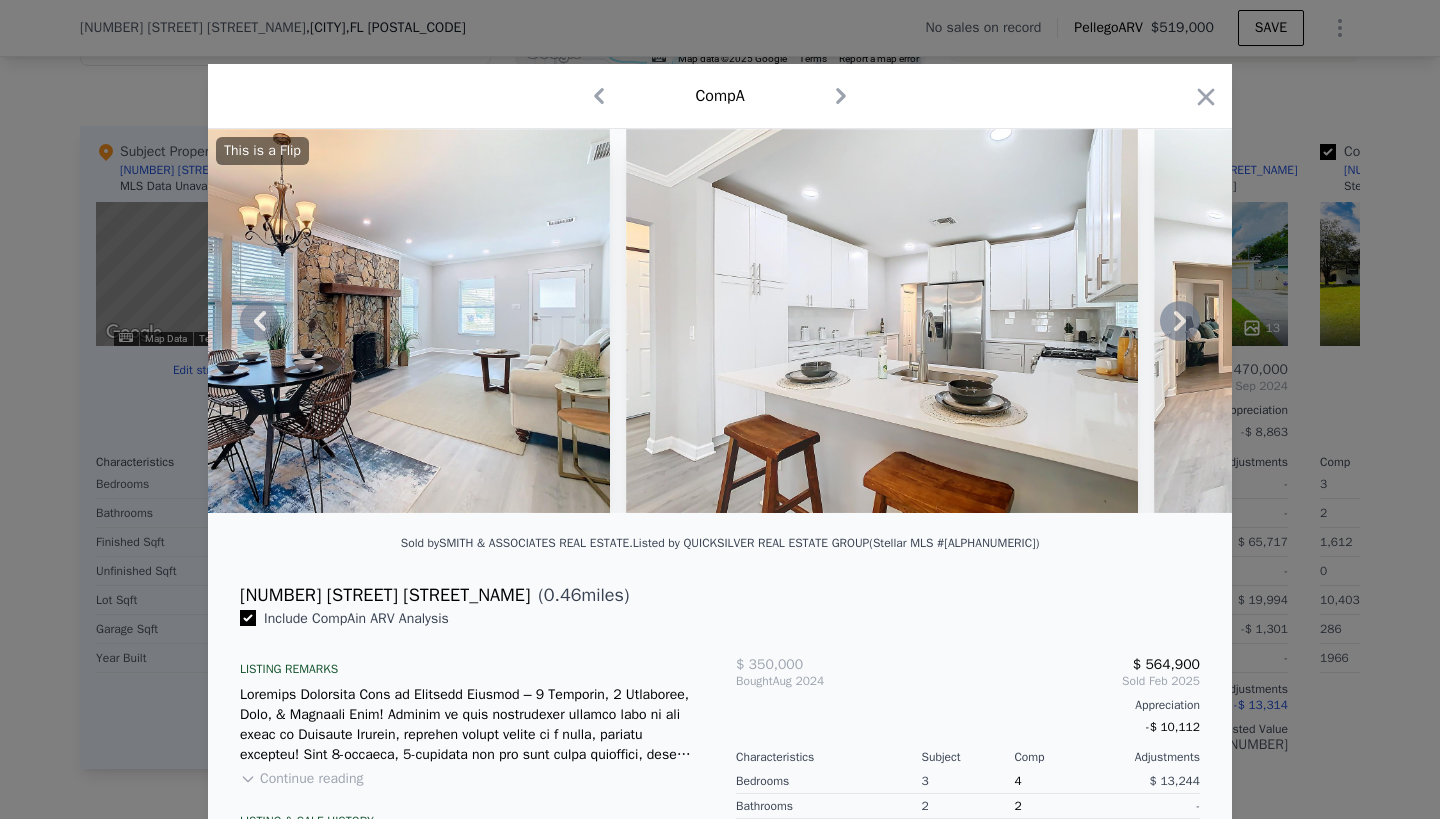 click 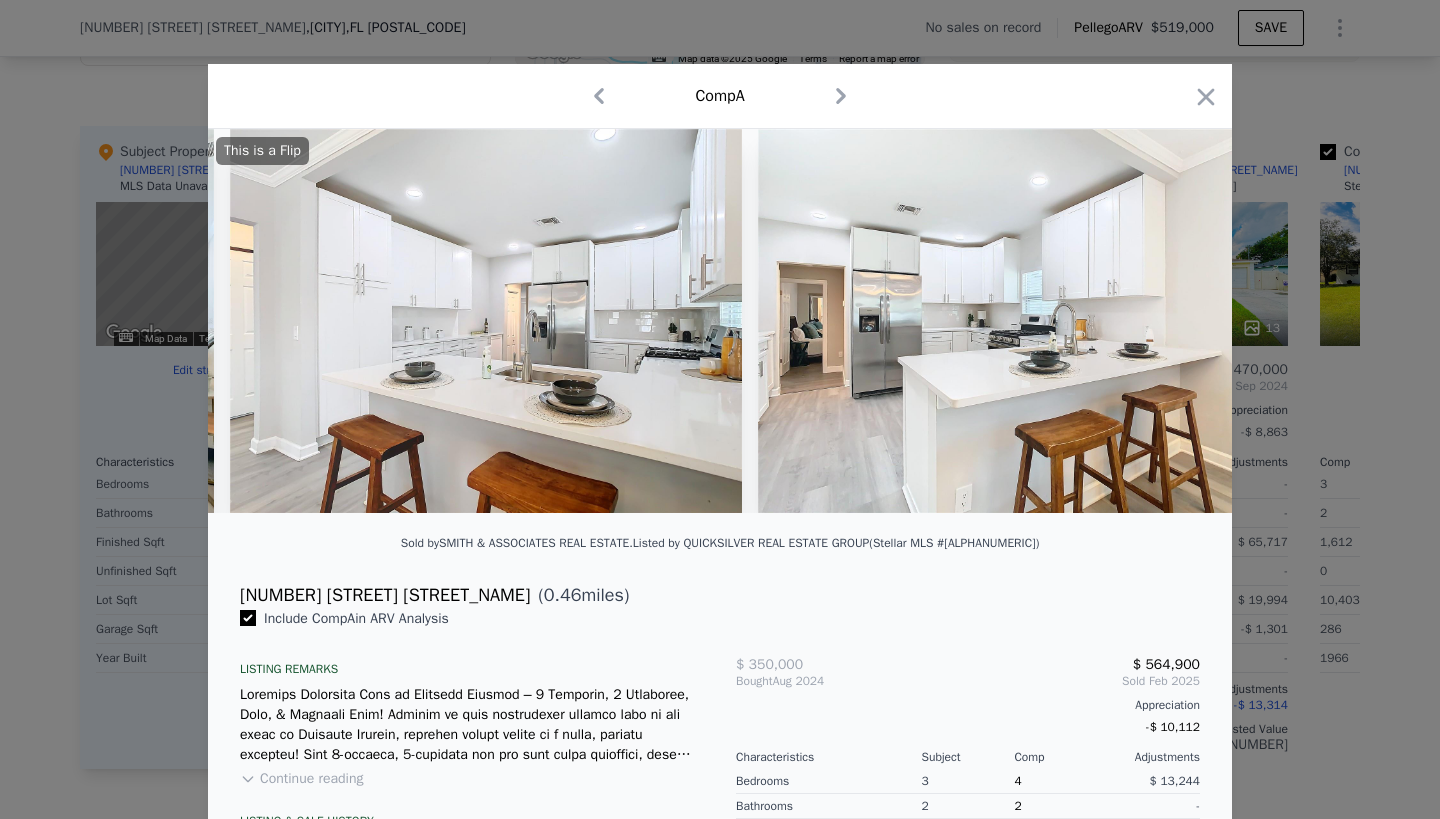 scroll, scrollTop: 0, scrollLeft: 10080, axis: horizontal 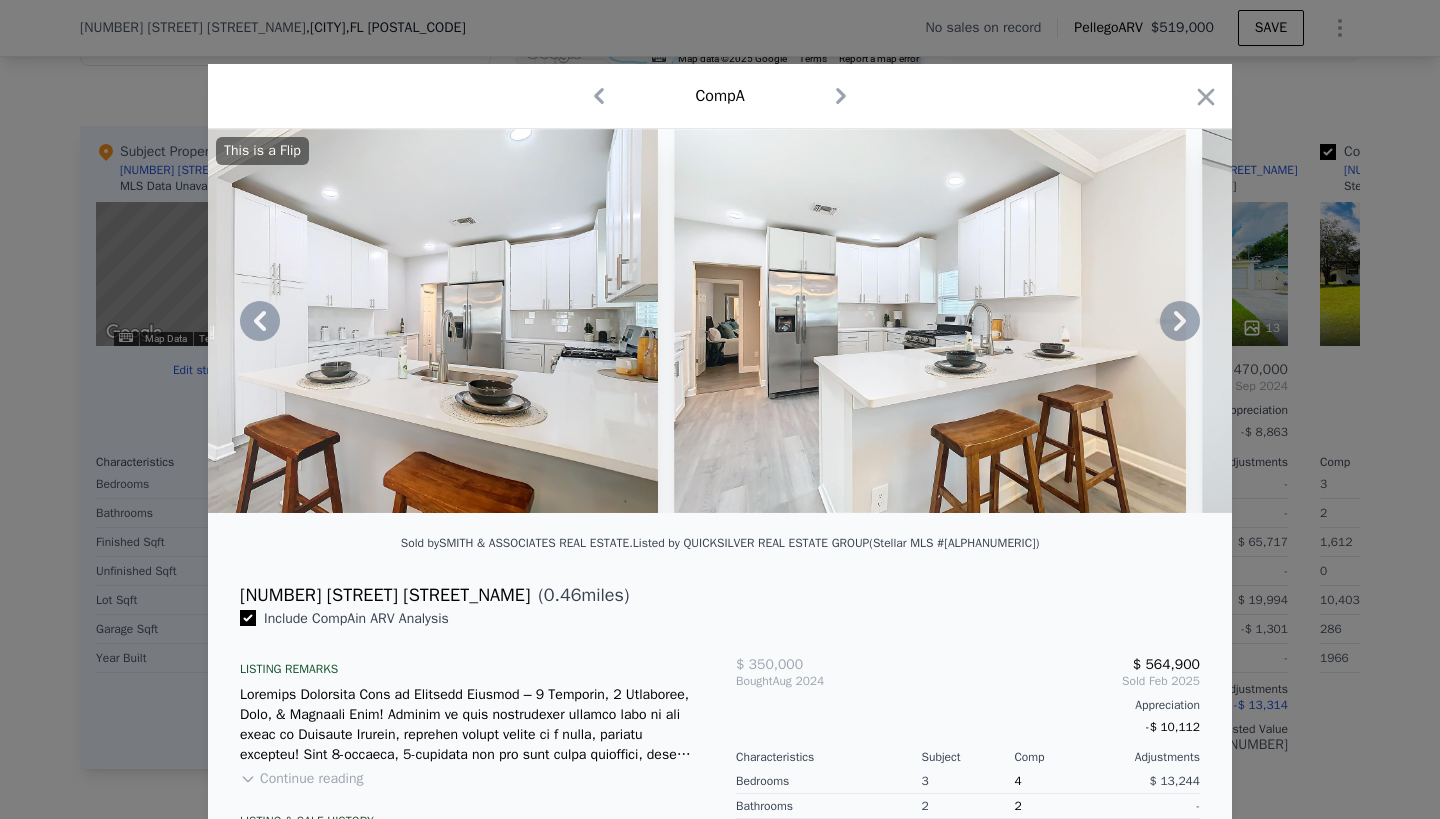 click on "This is a Flip" at bounding box center [720, 321] 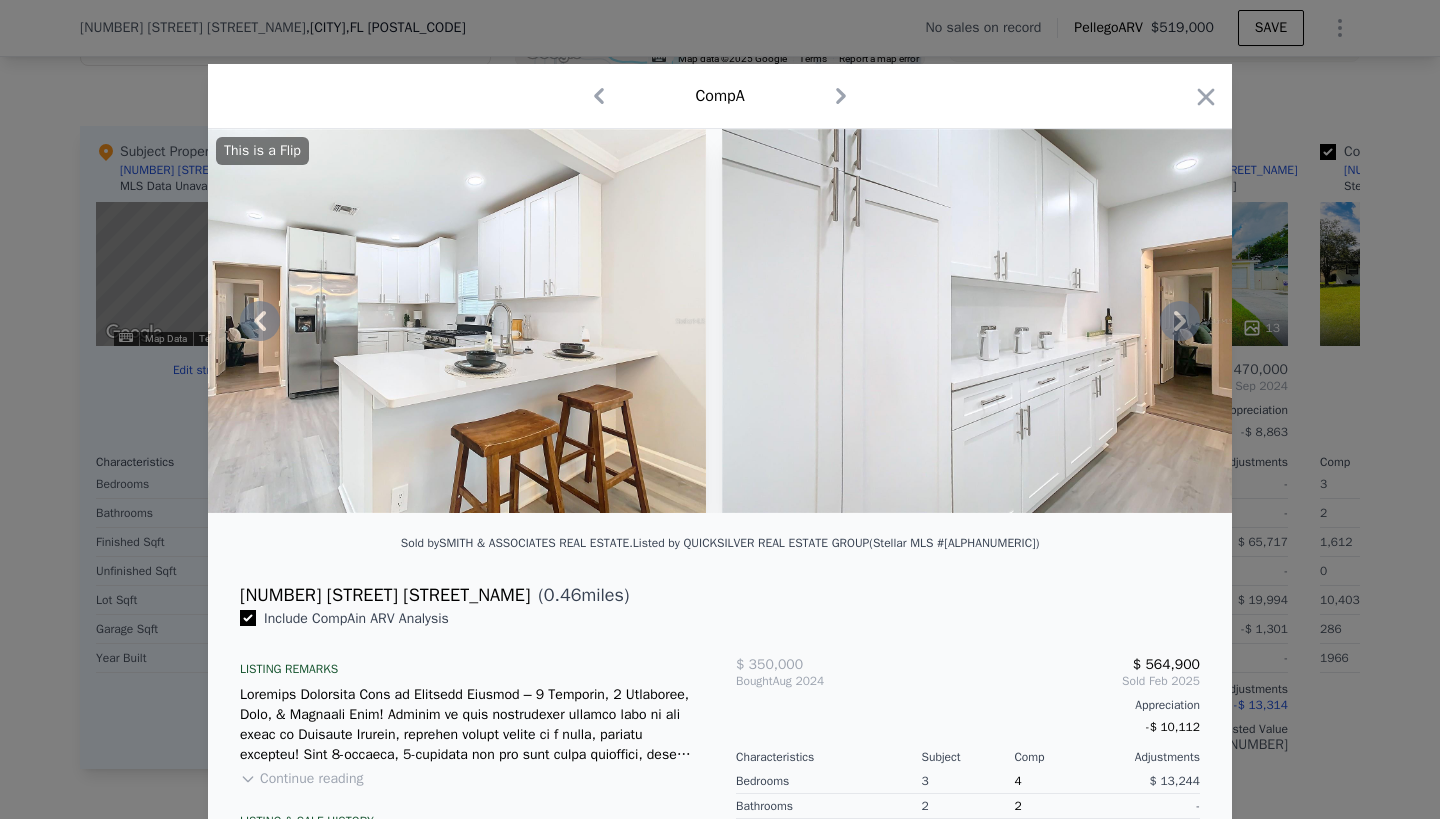 click 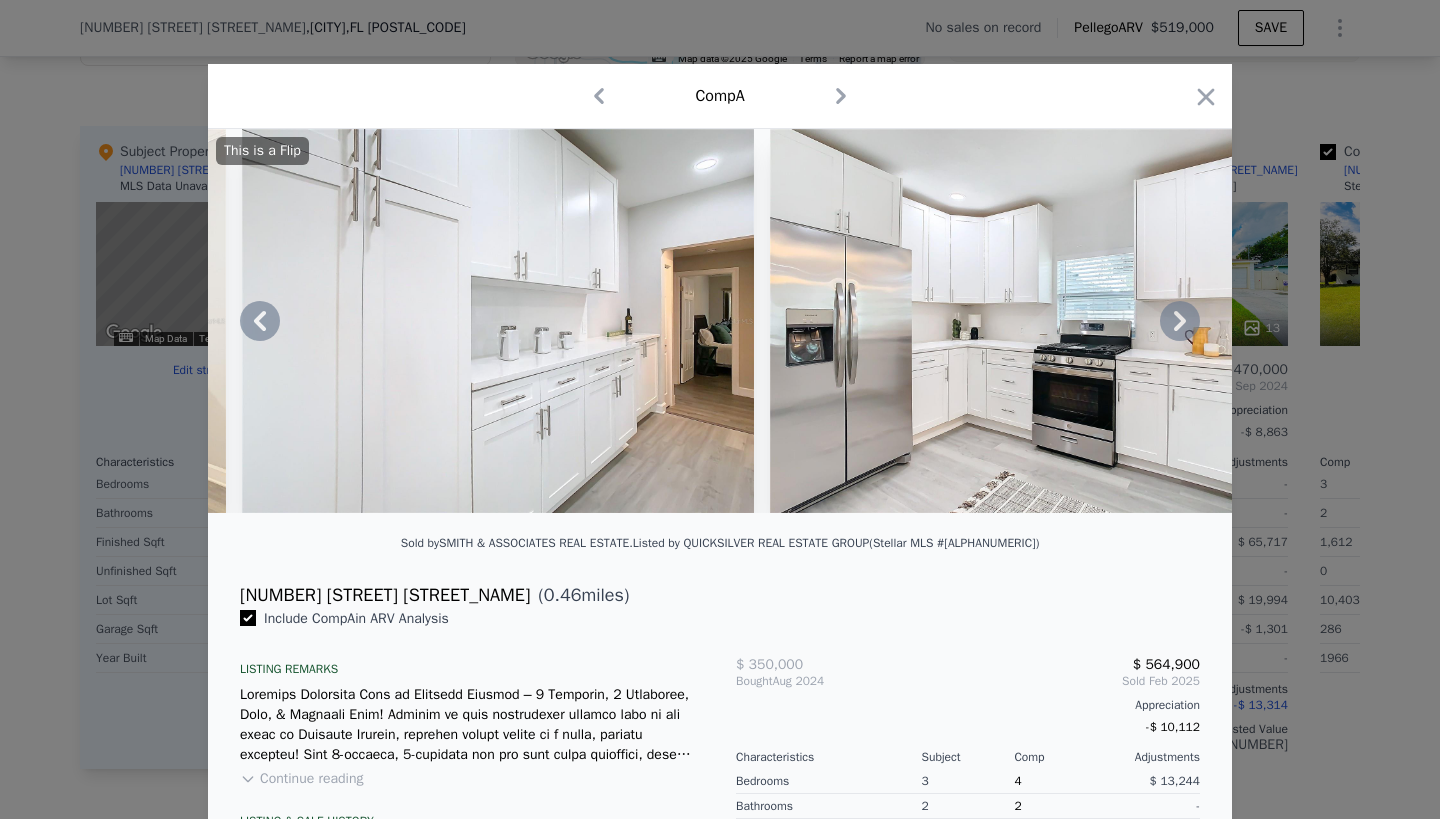 click 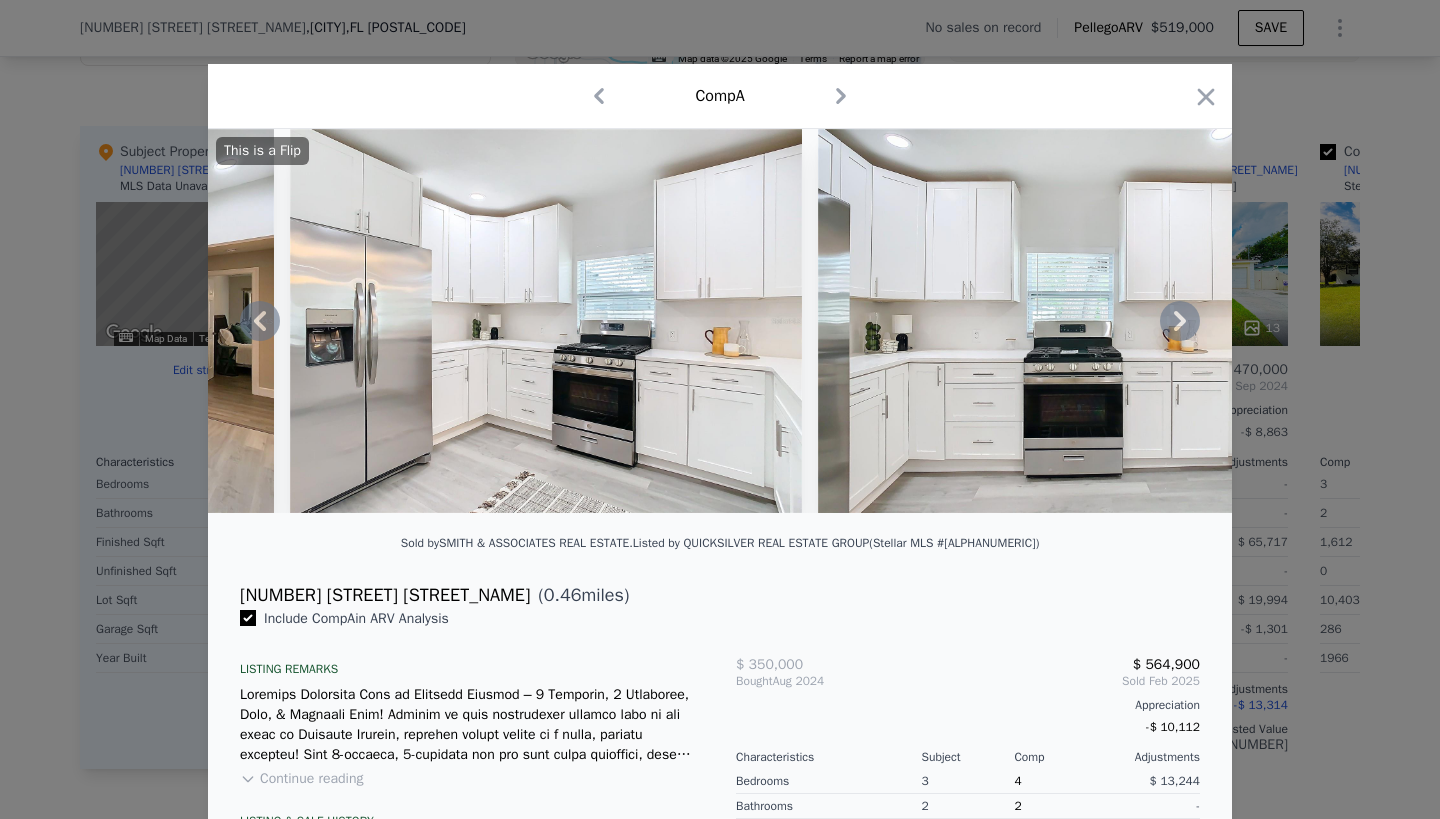 click 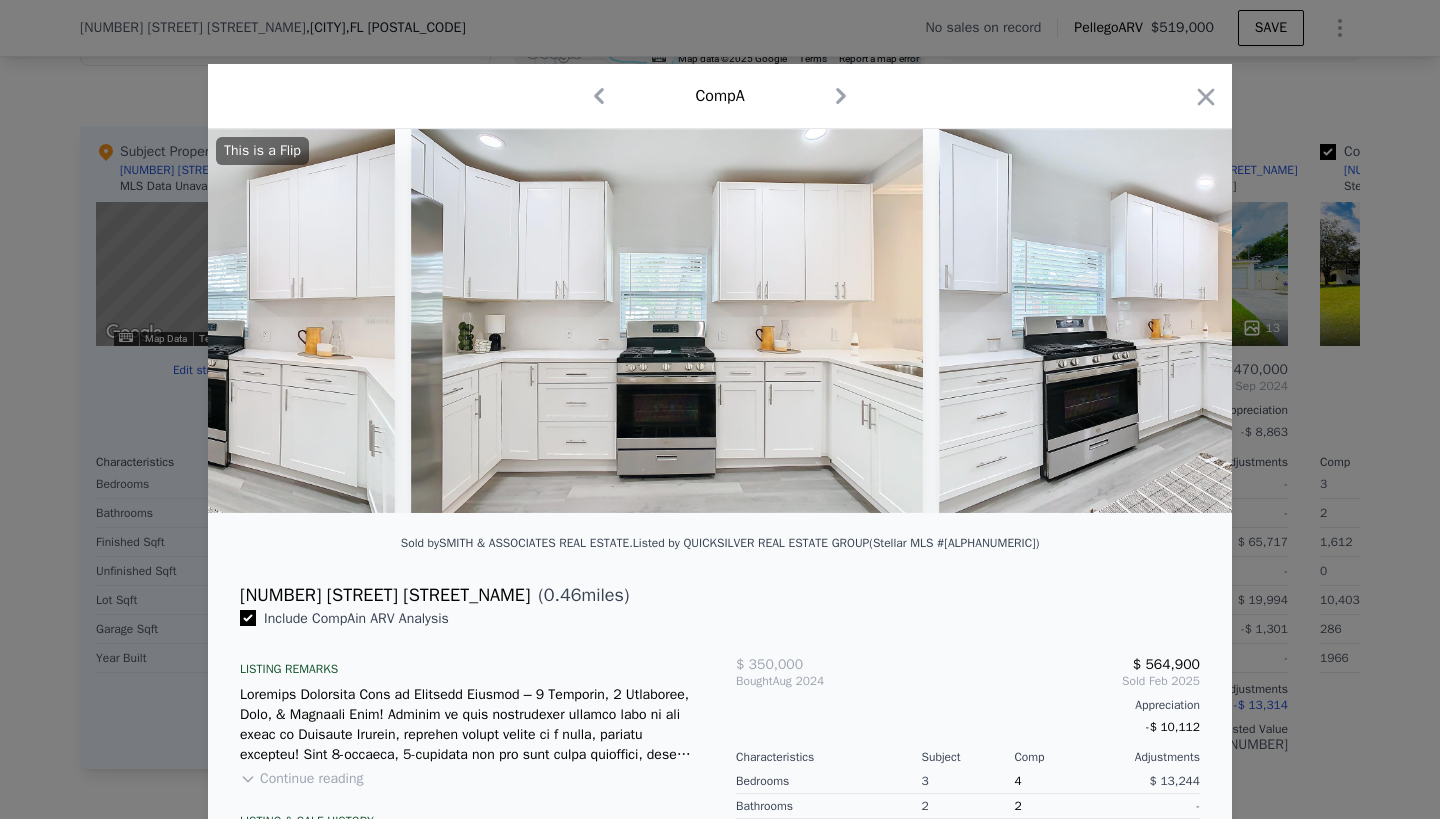 scroll, scrollTop: 0, scrollLeft: 12000, axis: horizontal 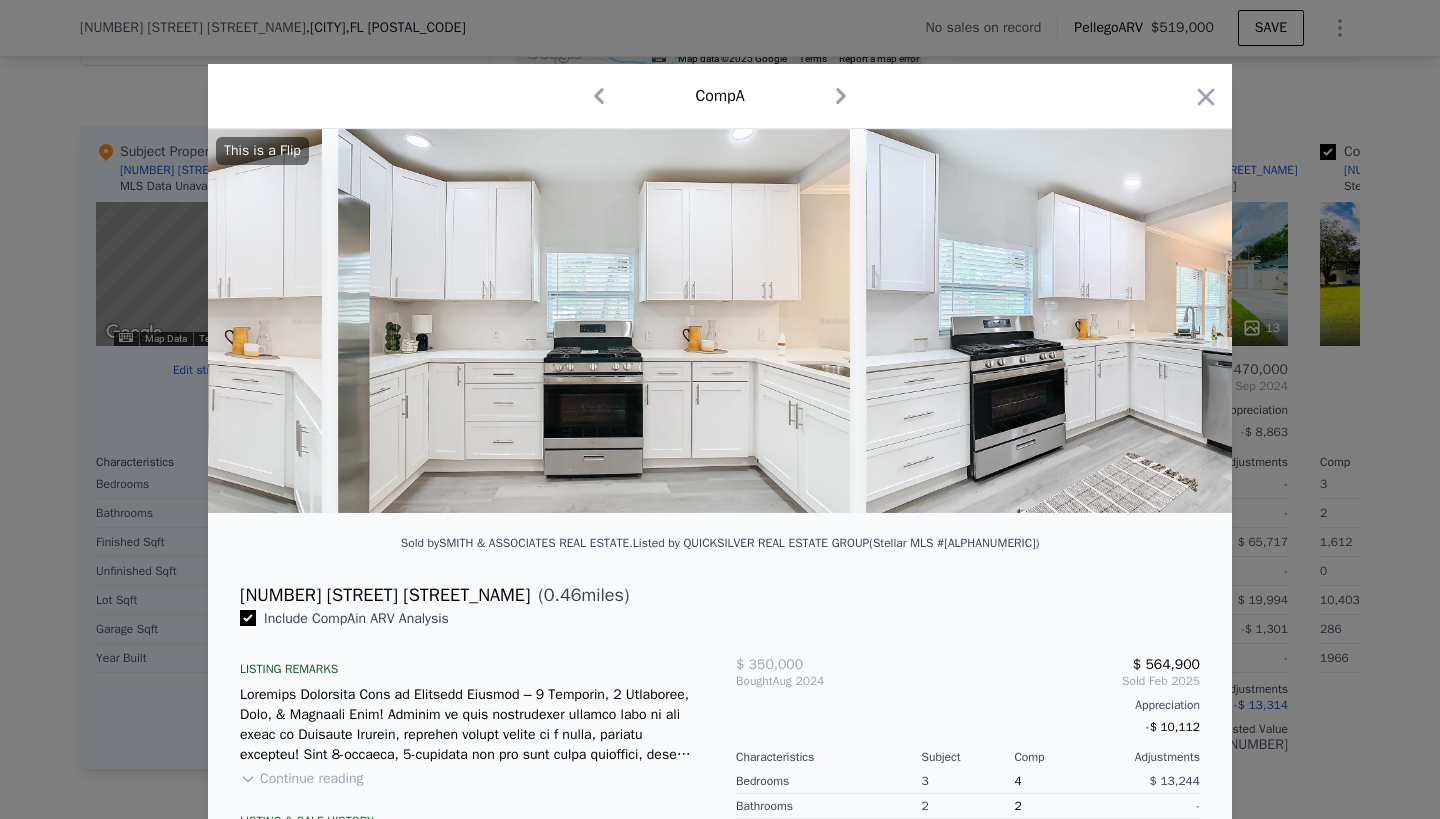 click on "This is a Flip" at bounding box center [720, 321] 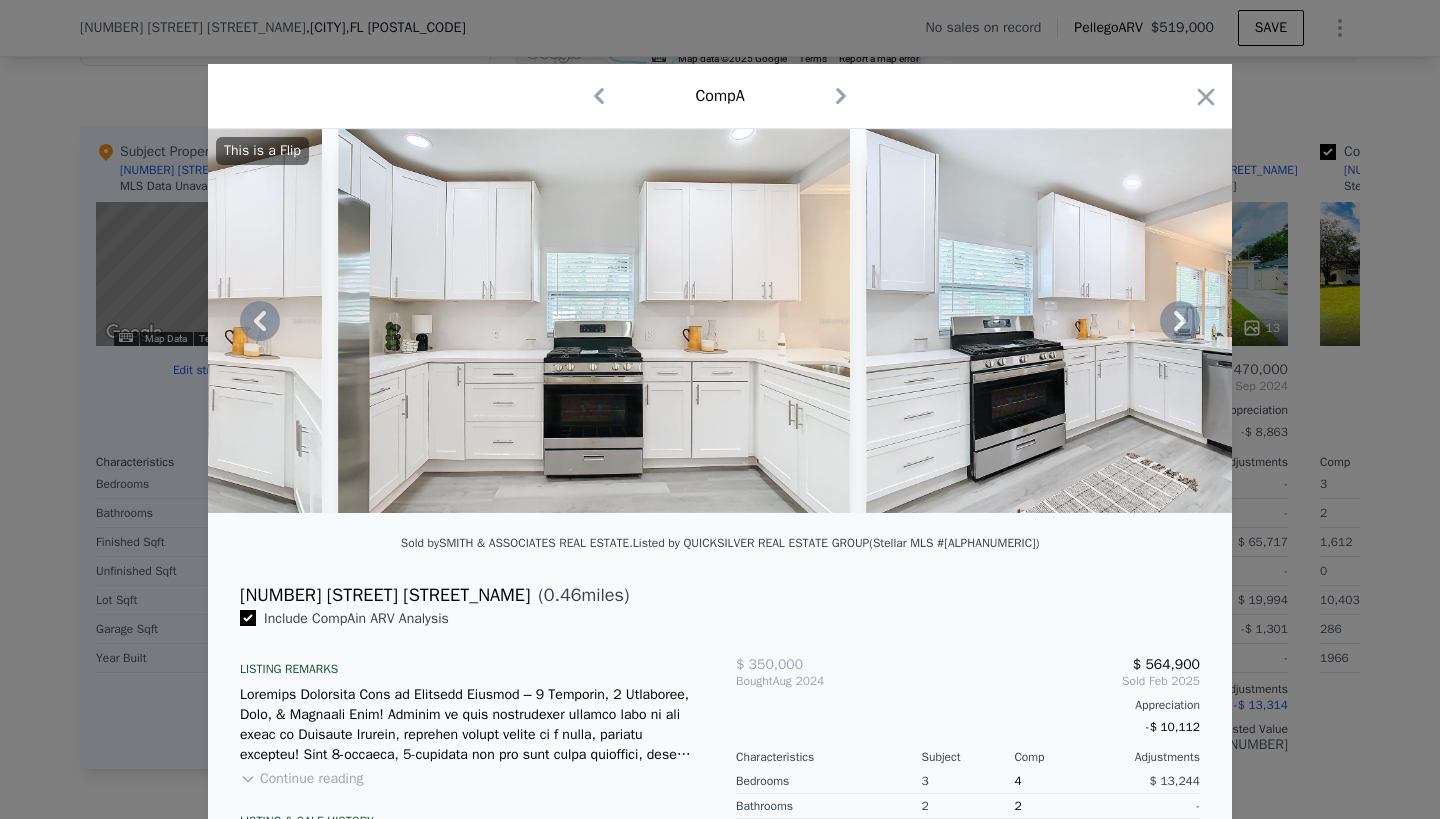 click 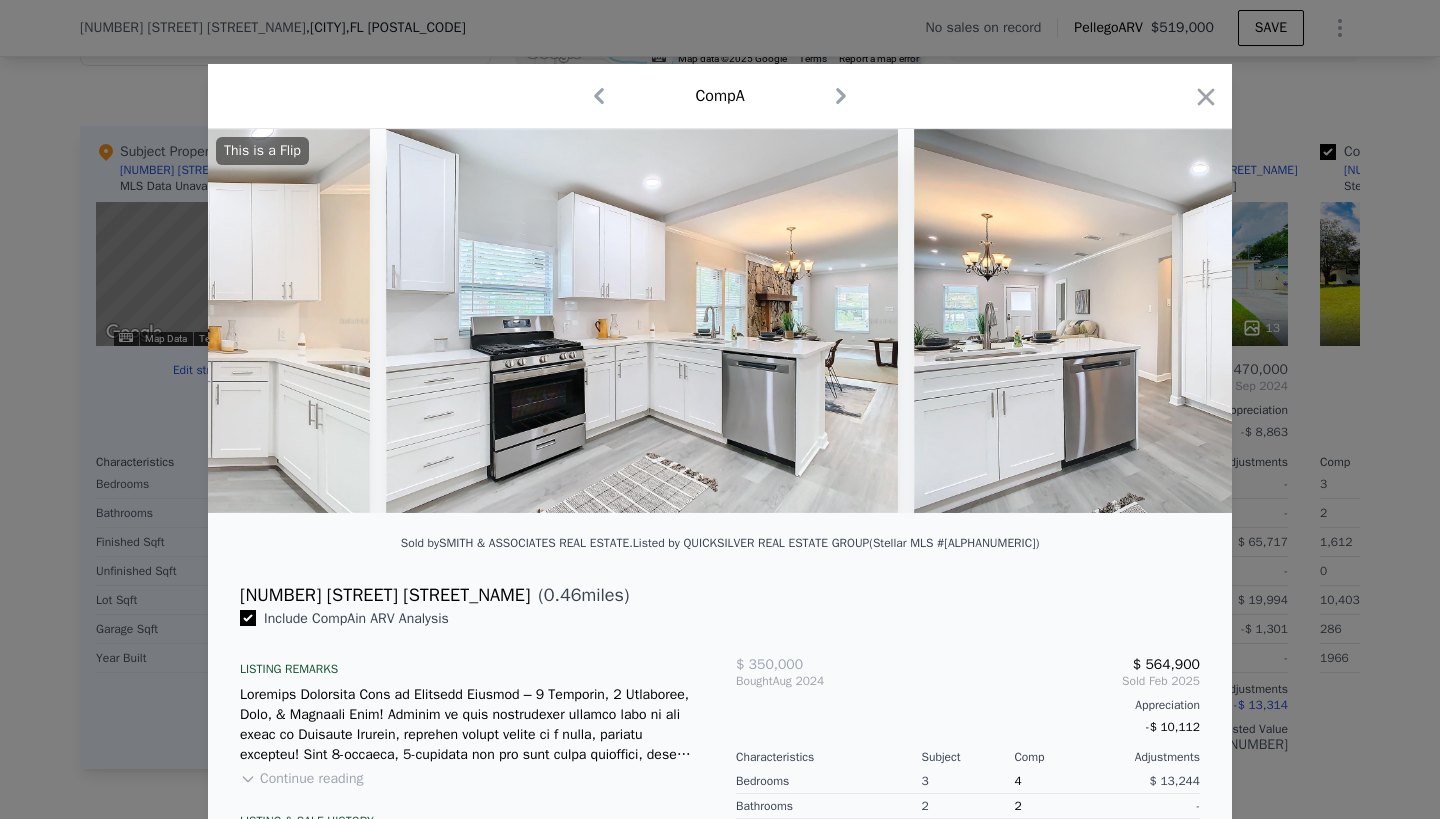 click on "This is a Flip" at bounding box center [720, 321] 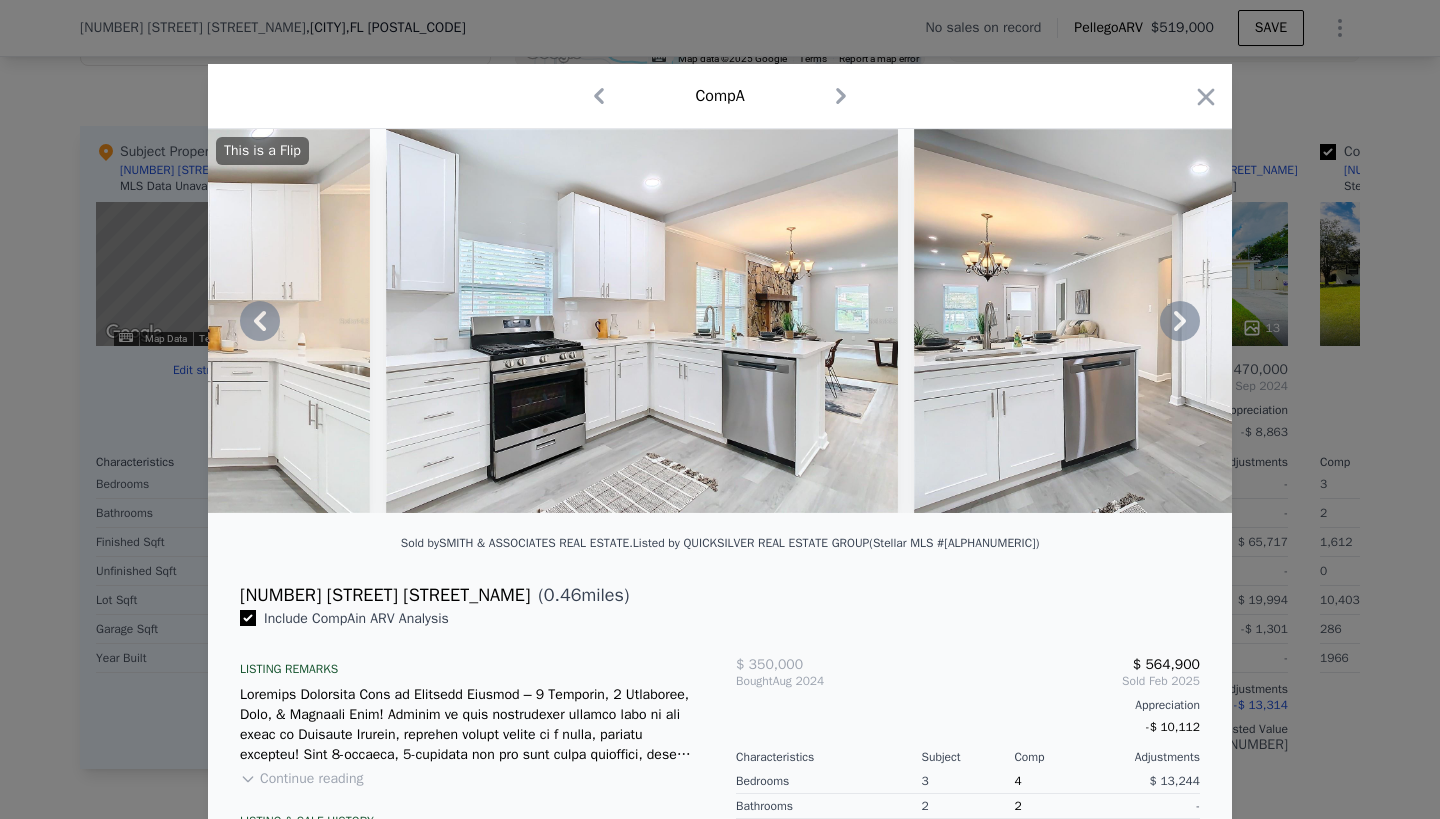 click 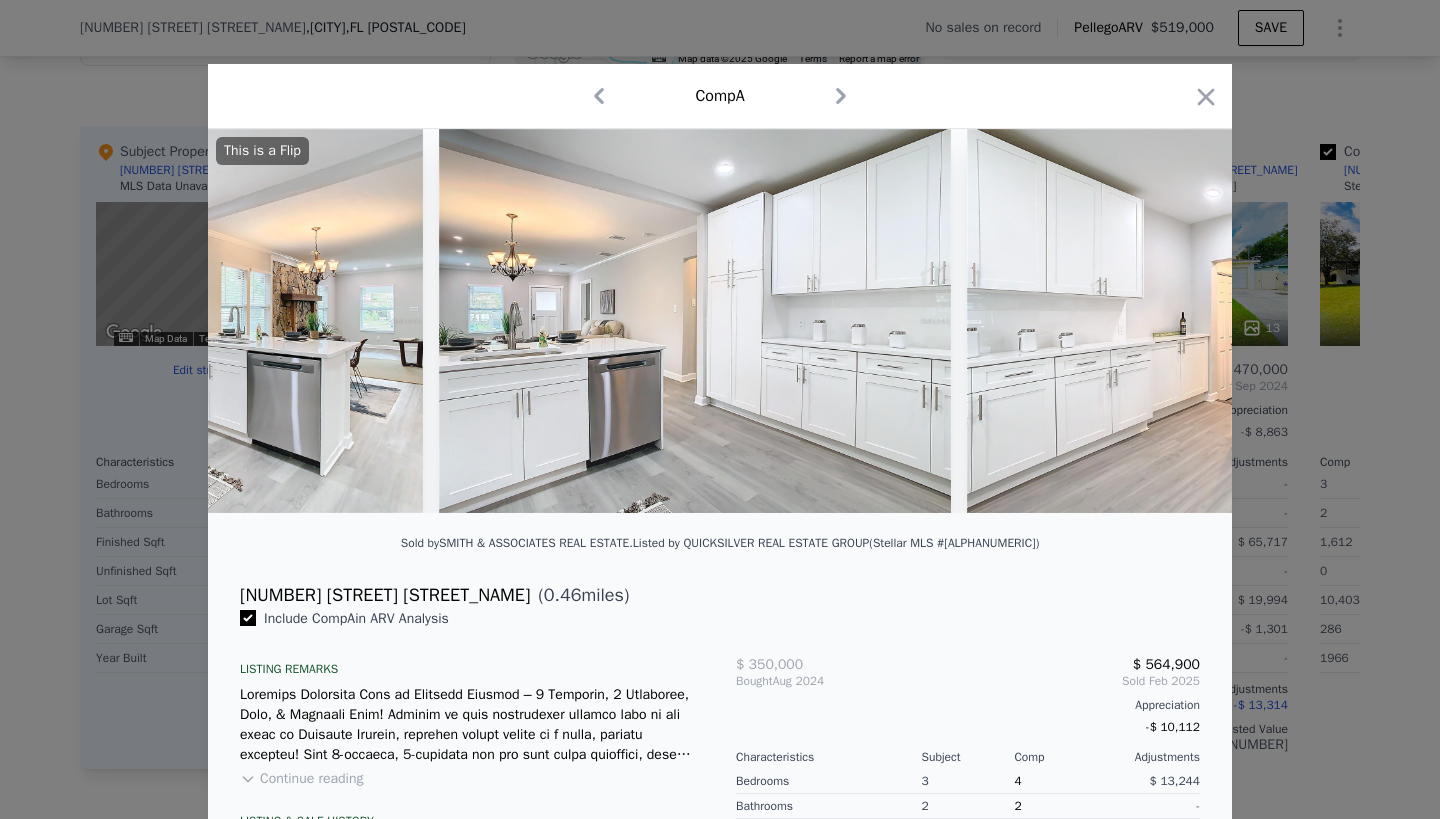 scroll, scrollTop: 0, scrollLeft: 12960, axis: horizontal 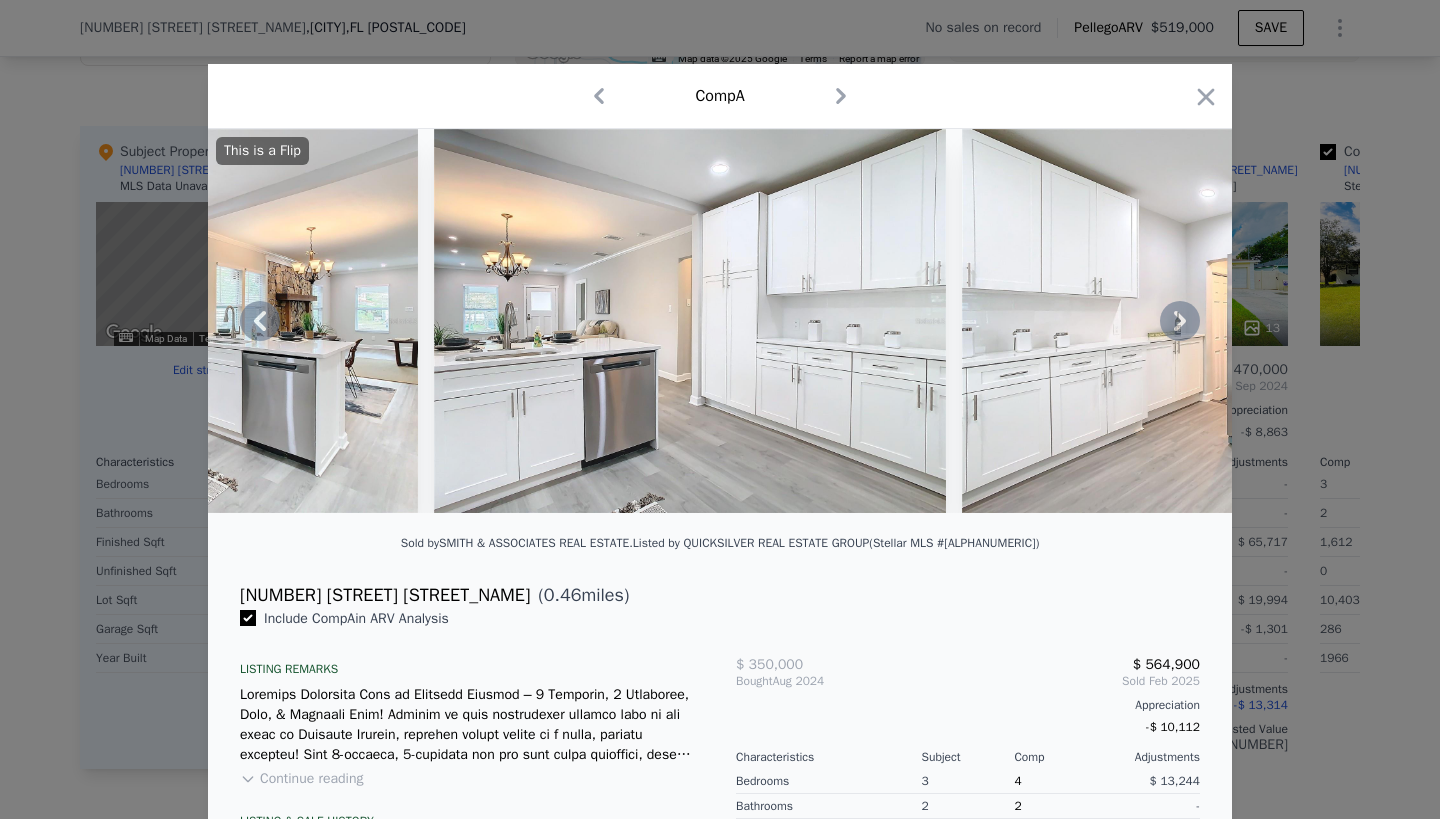 click on "This is a Flip" at bounding box center [720, 321] 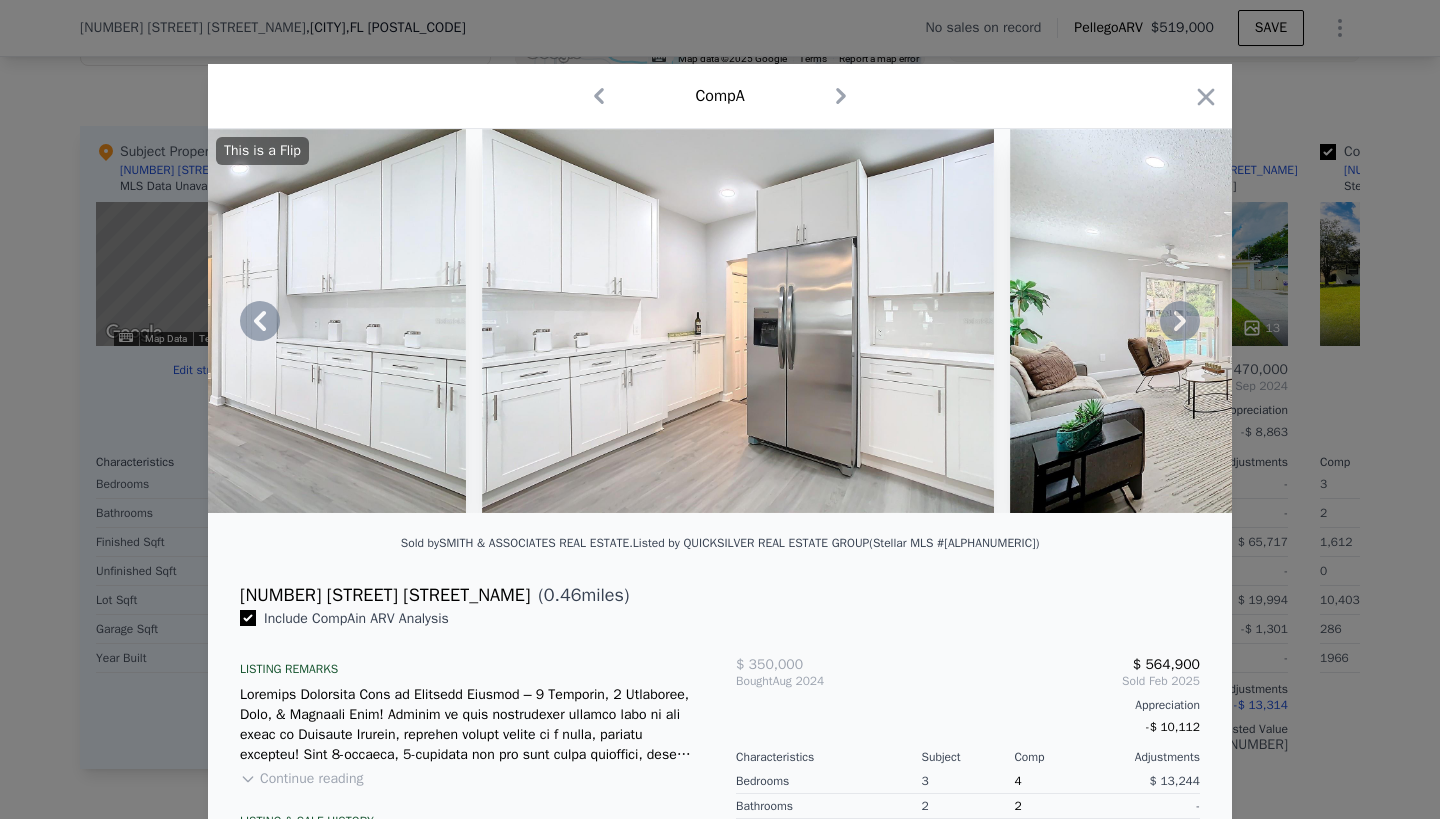click 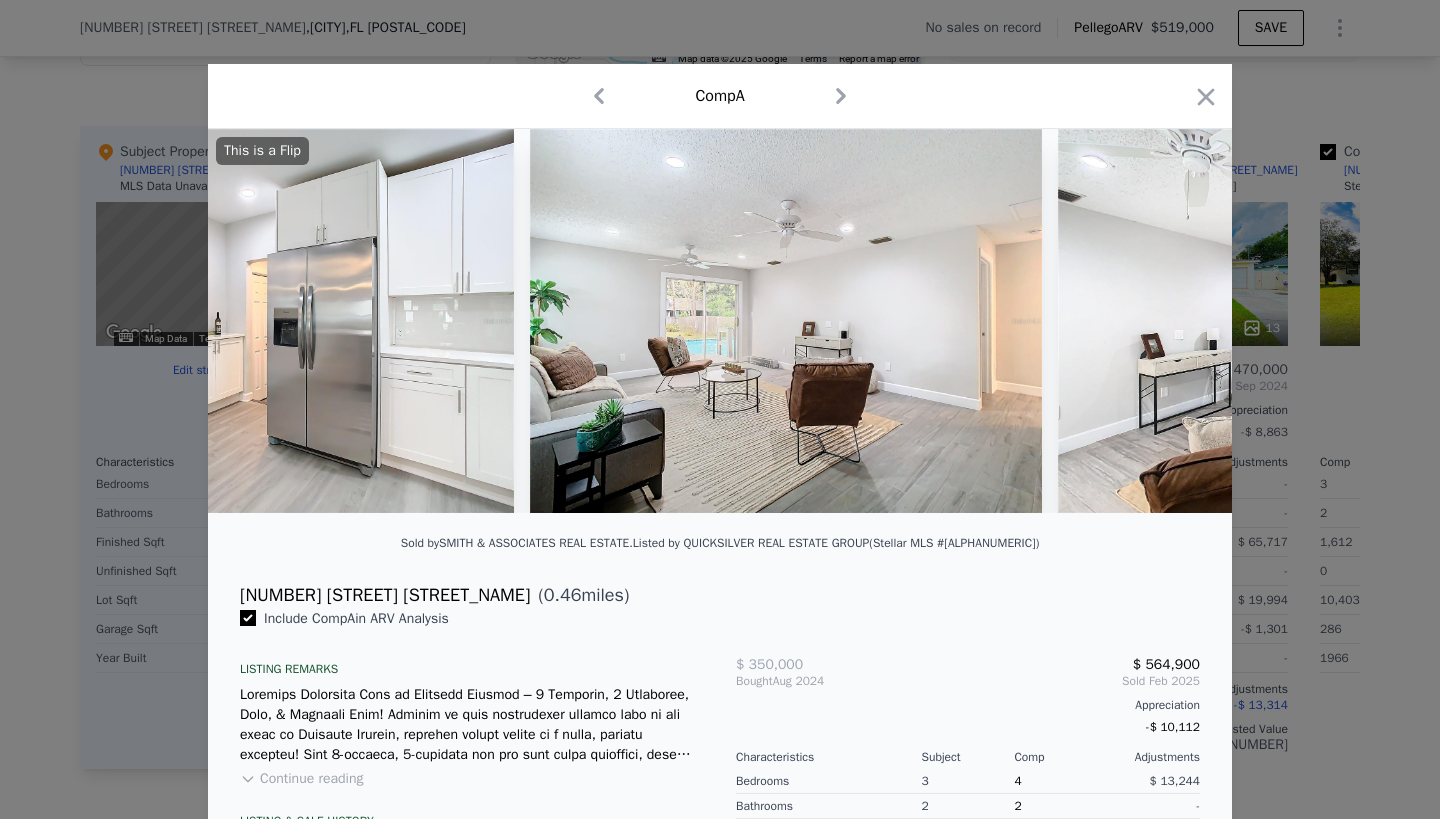 click on "This is a Flip" at bounding box center [720, 321] 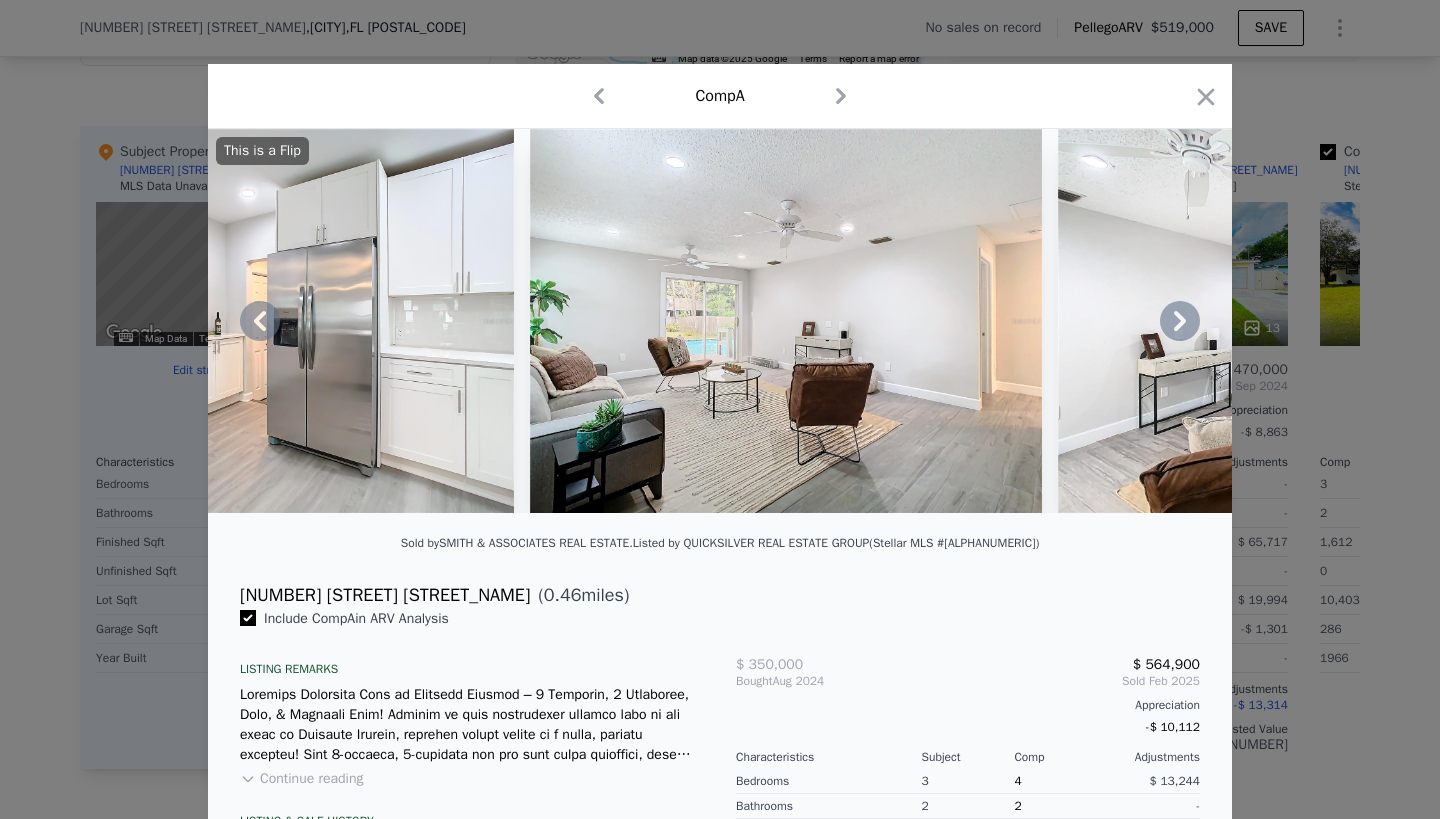 click 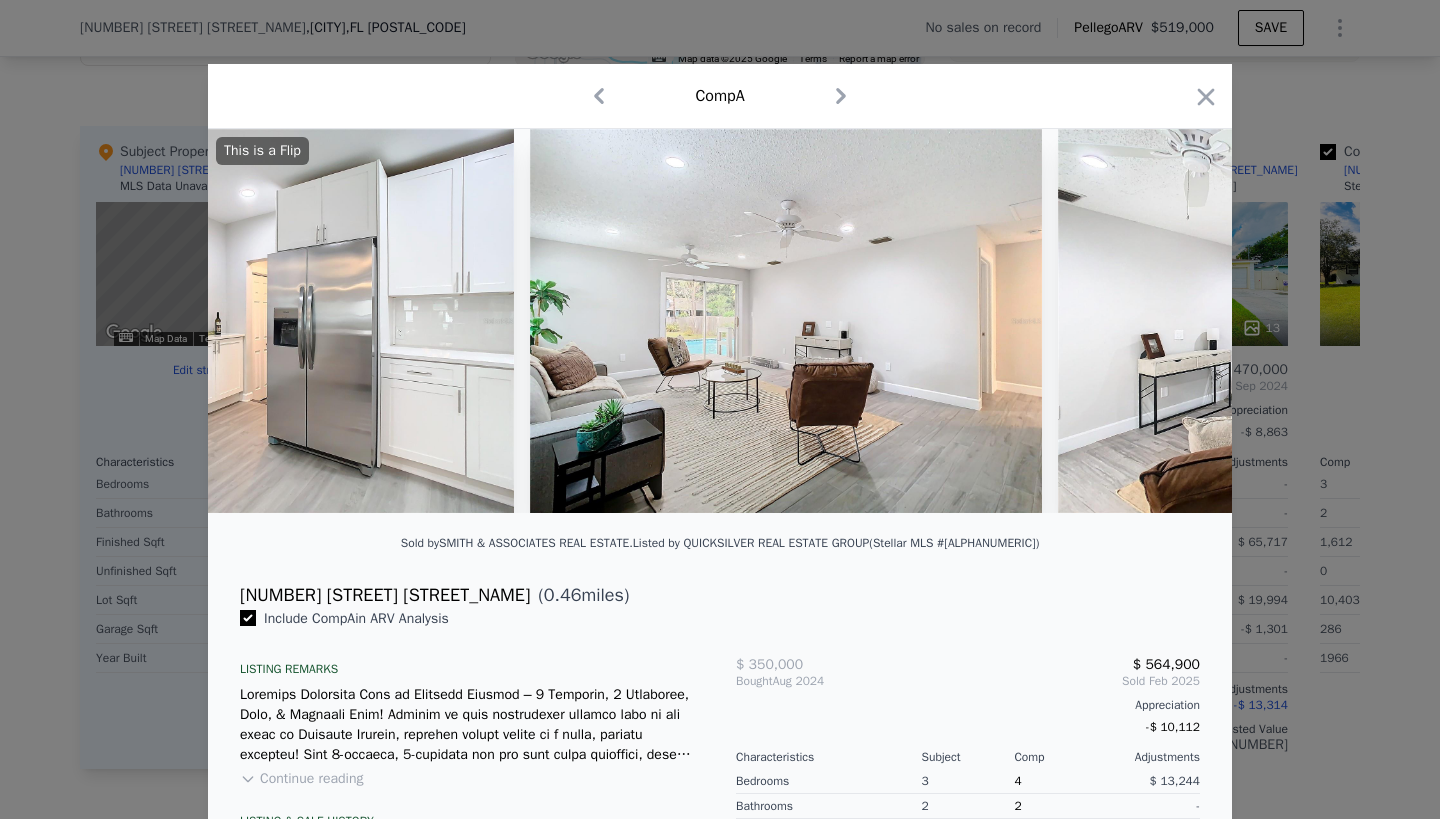 scroll, scrollTop: 0, scrollLeft: 14400, axis: horizontal 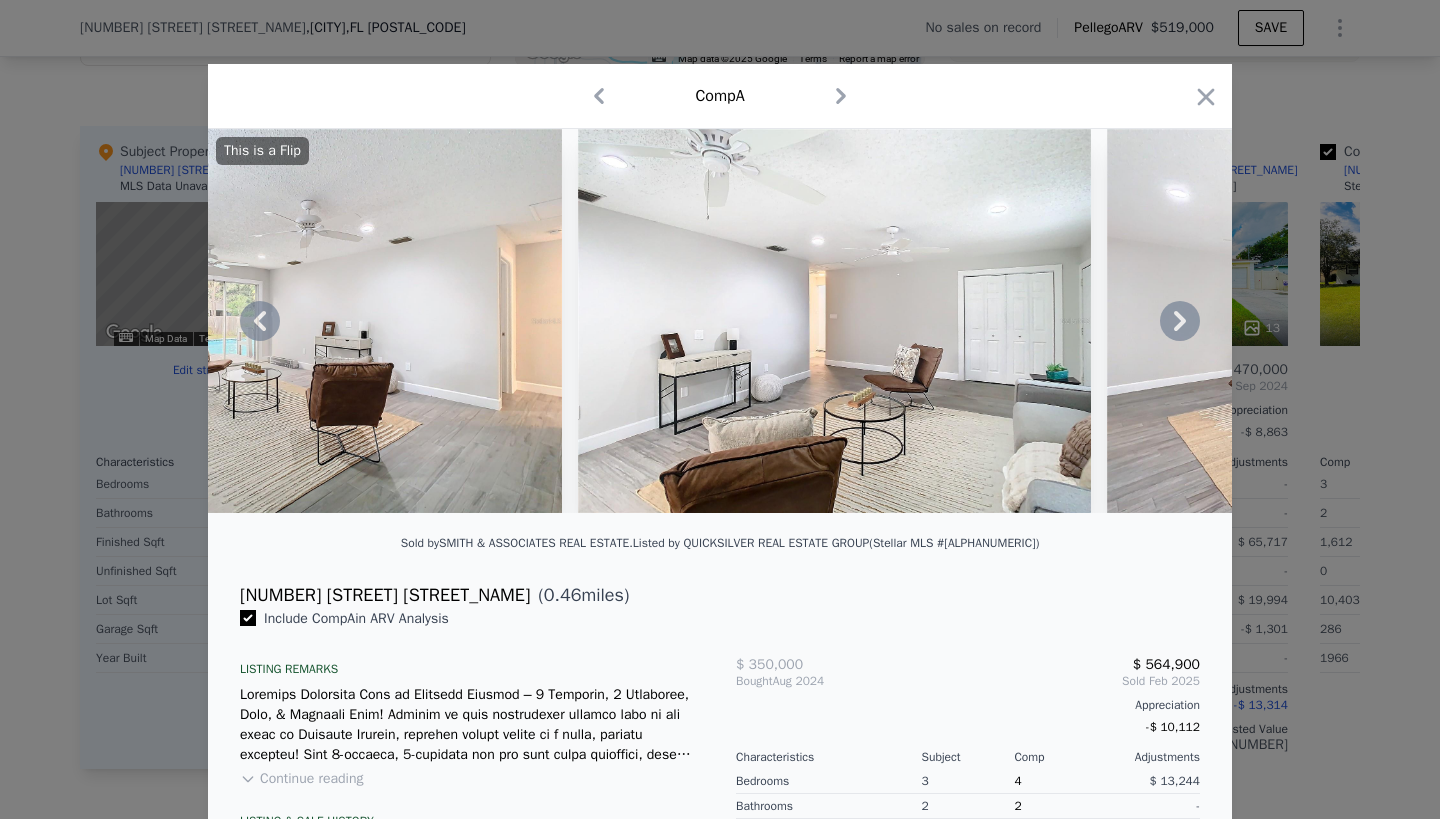 click on "This is a Flip" at bounding box center (720, 321) 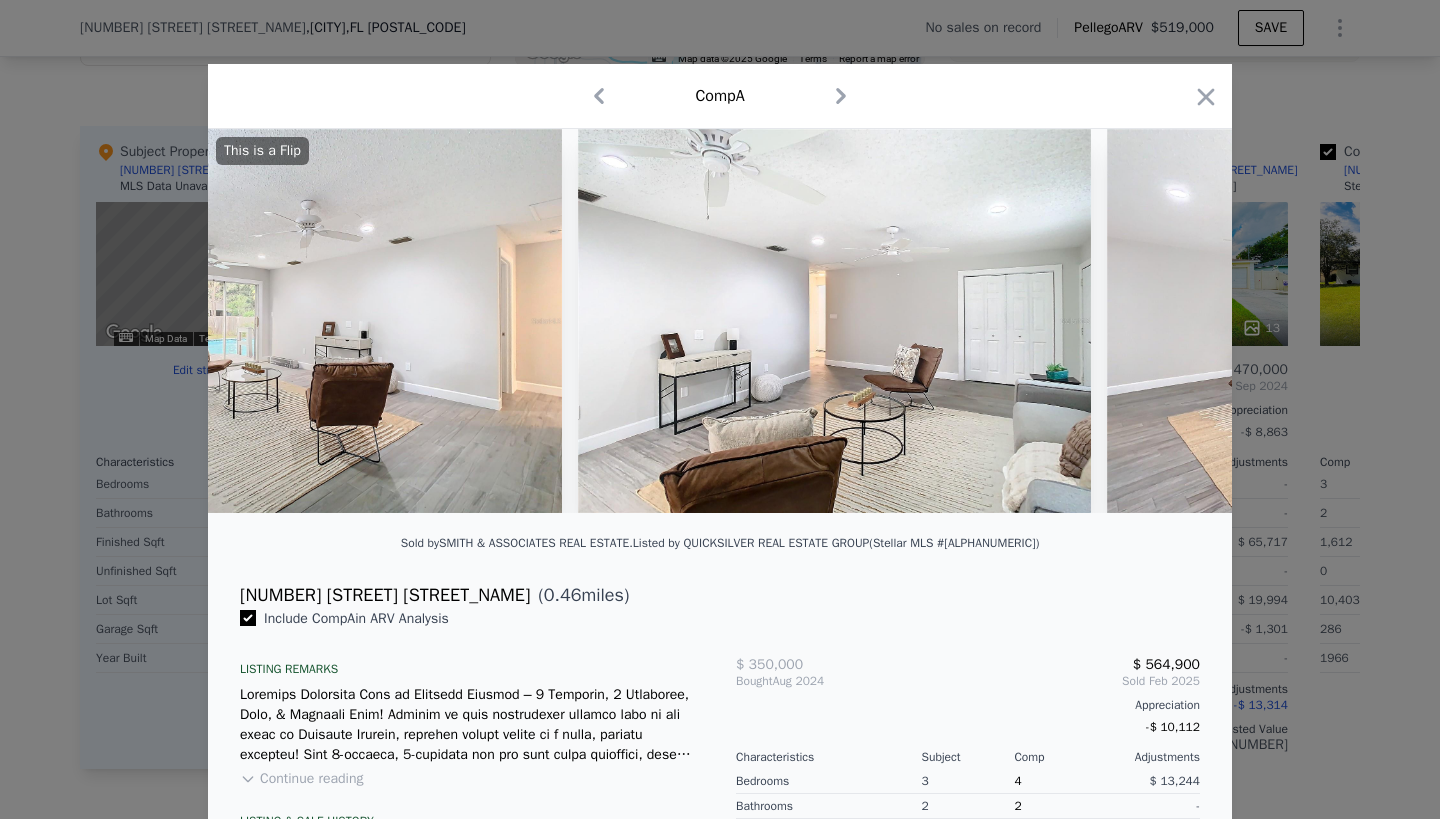 scroll, scrollTop: 0, scrollLeft: 14880, axis: horizontal 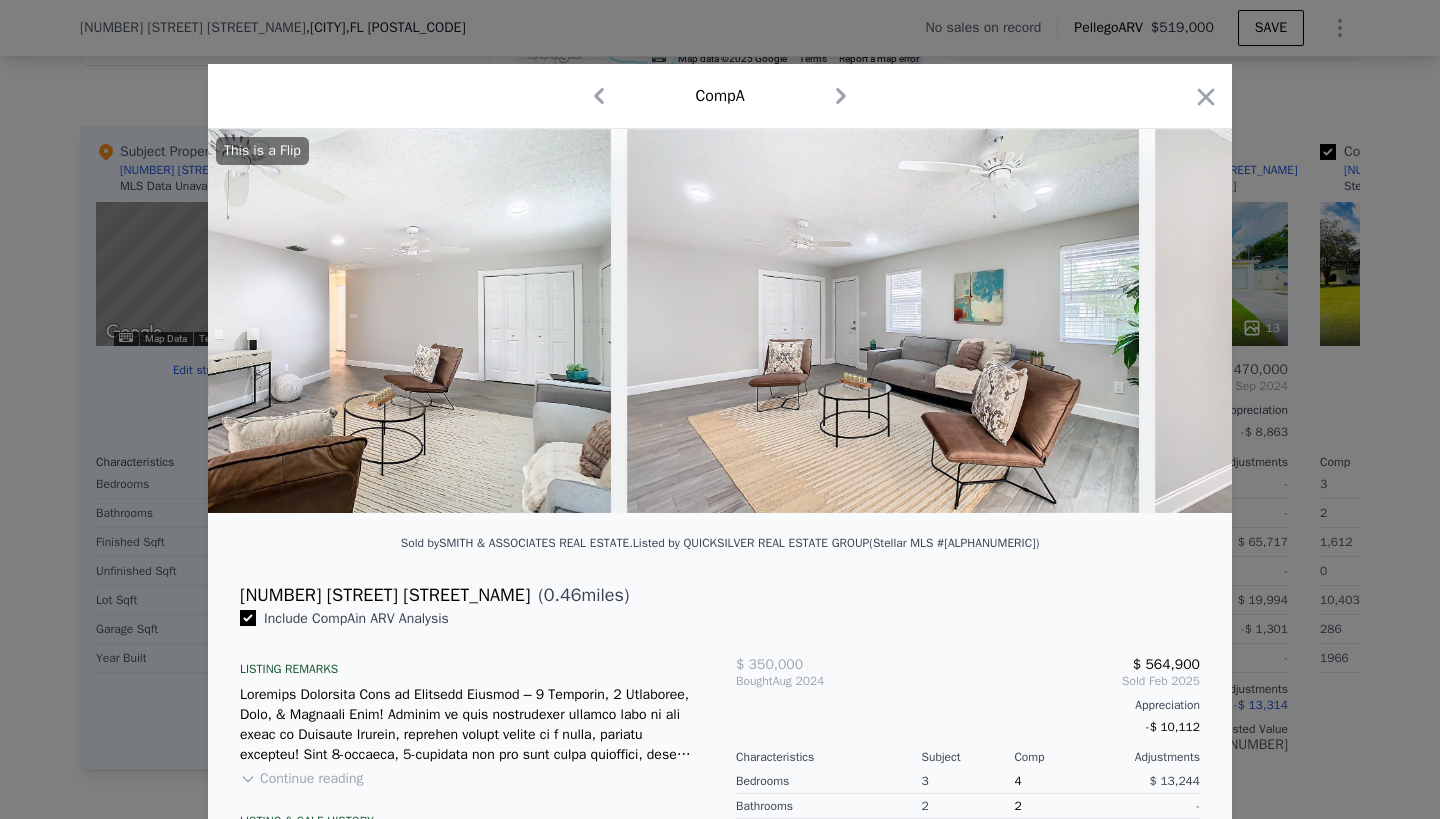 click on "This is a Flip" at bounding box center [720, 321] 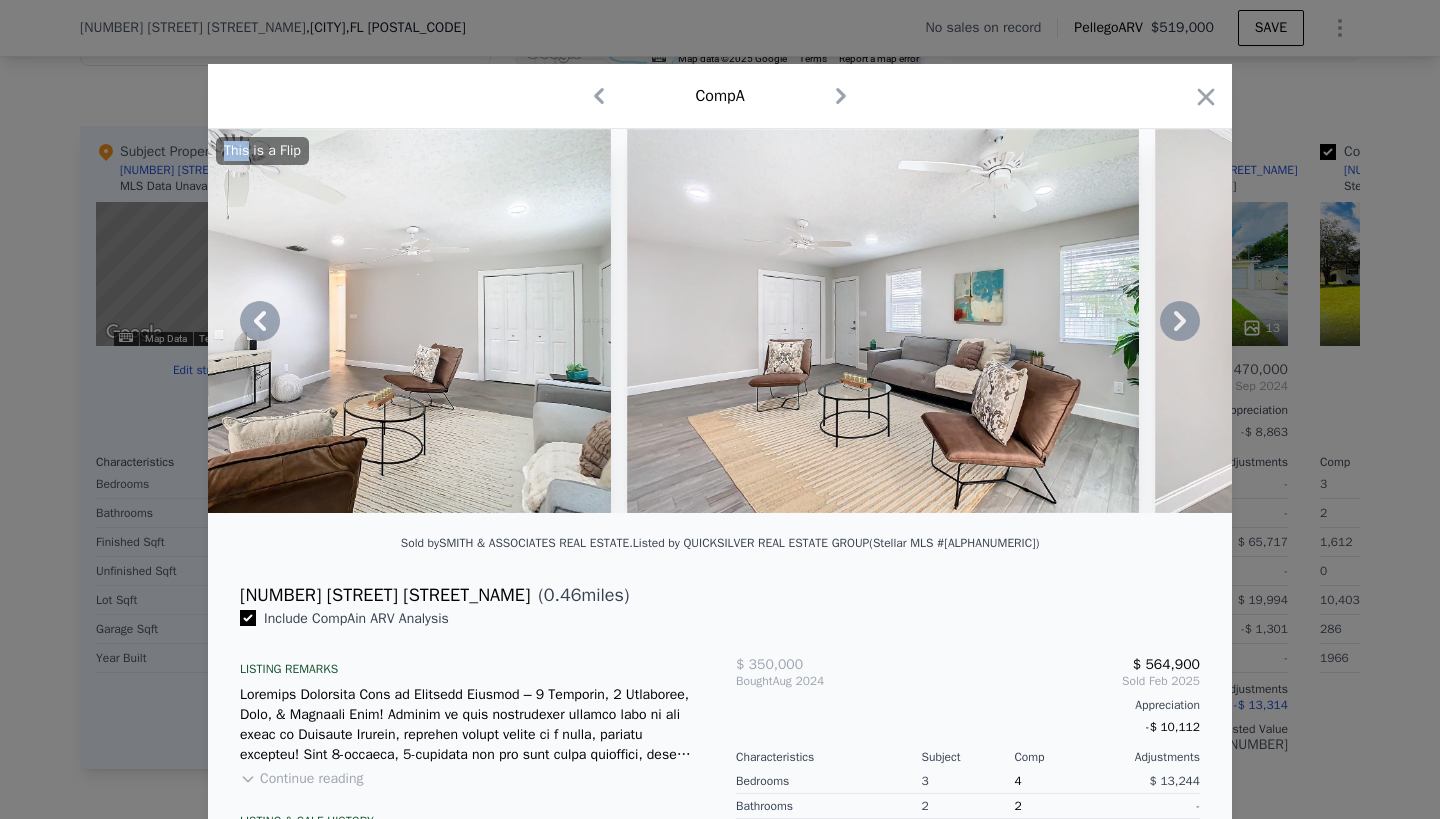 click 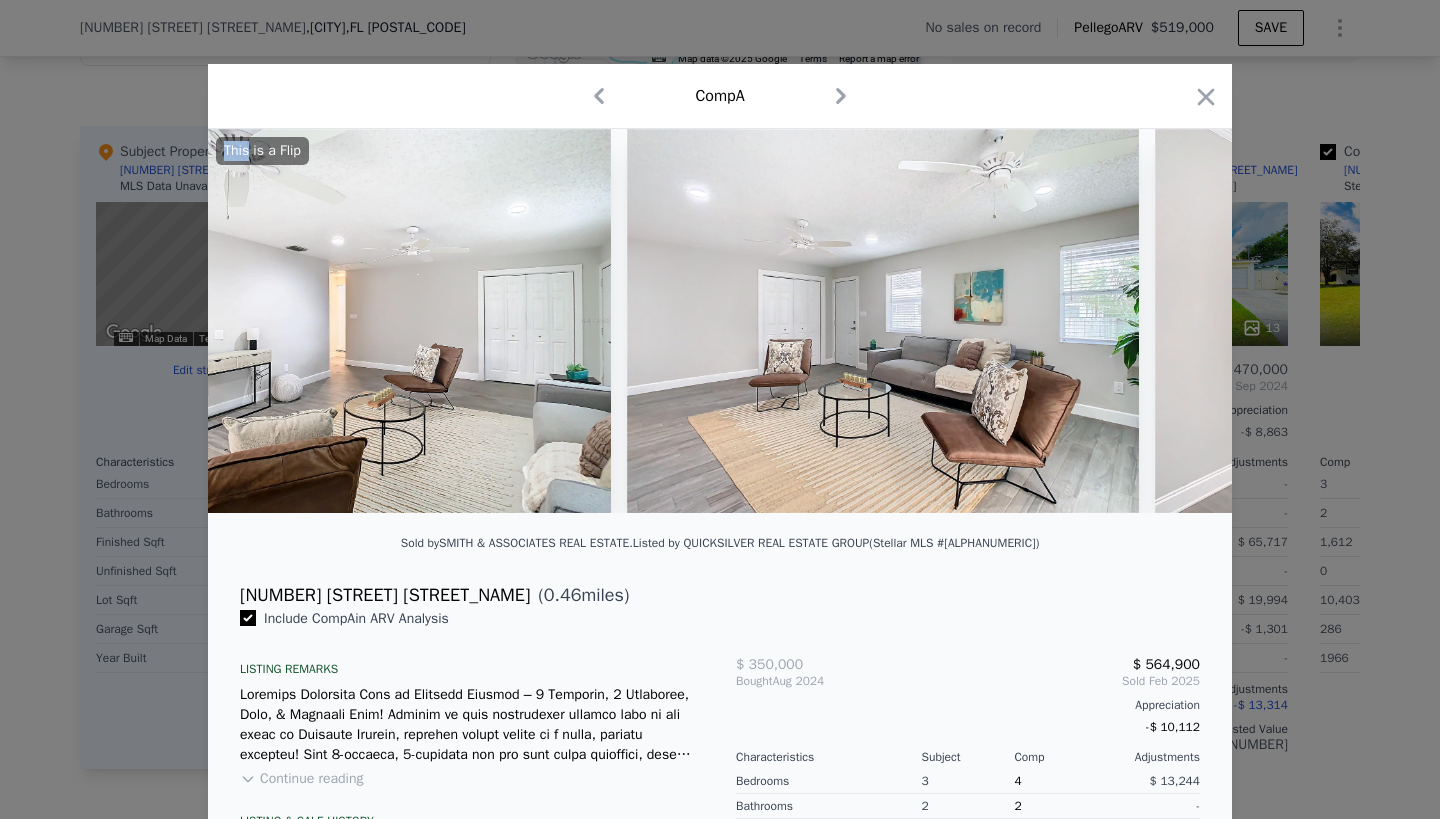 scroll, scrollTop: 0, scrollLeft: 15360, axis: horizontal 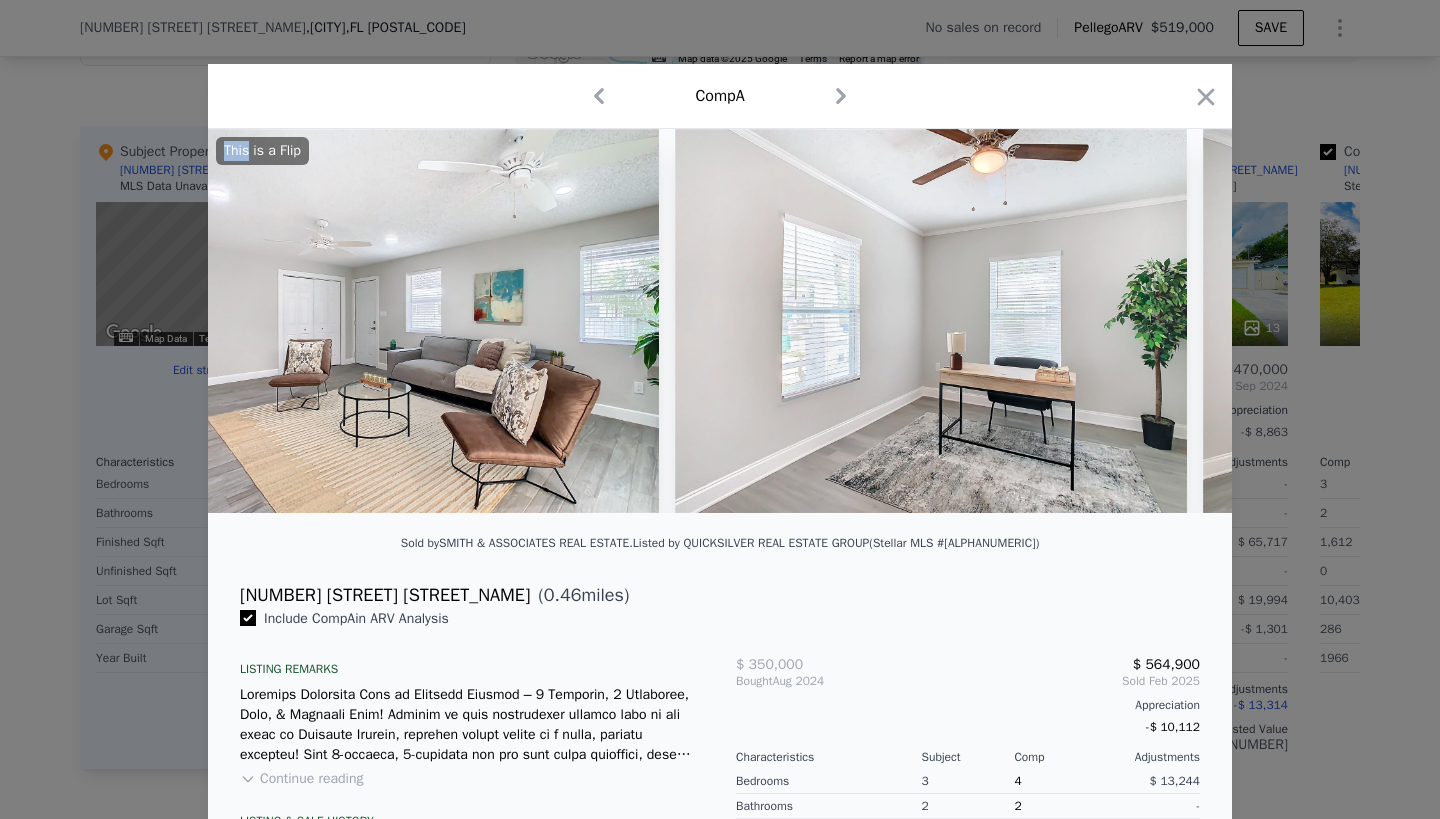 click at bounding box center (931, 321) 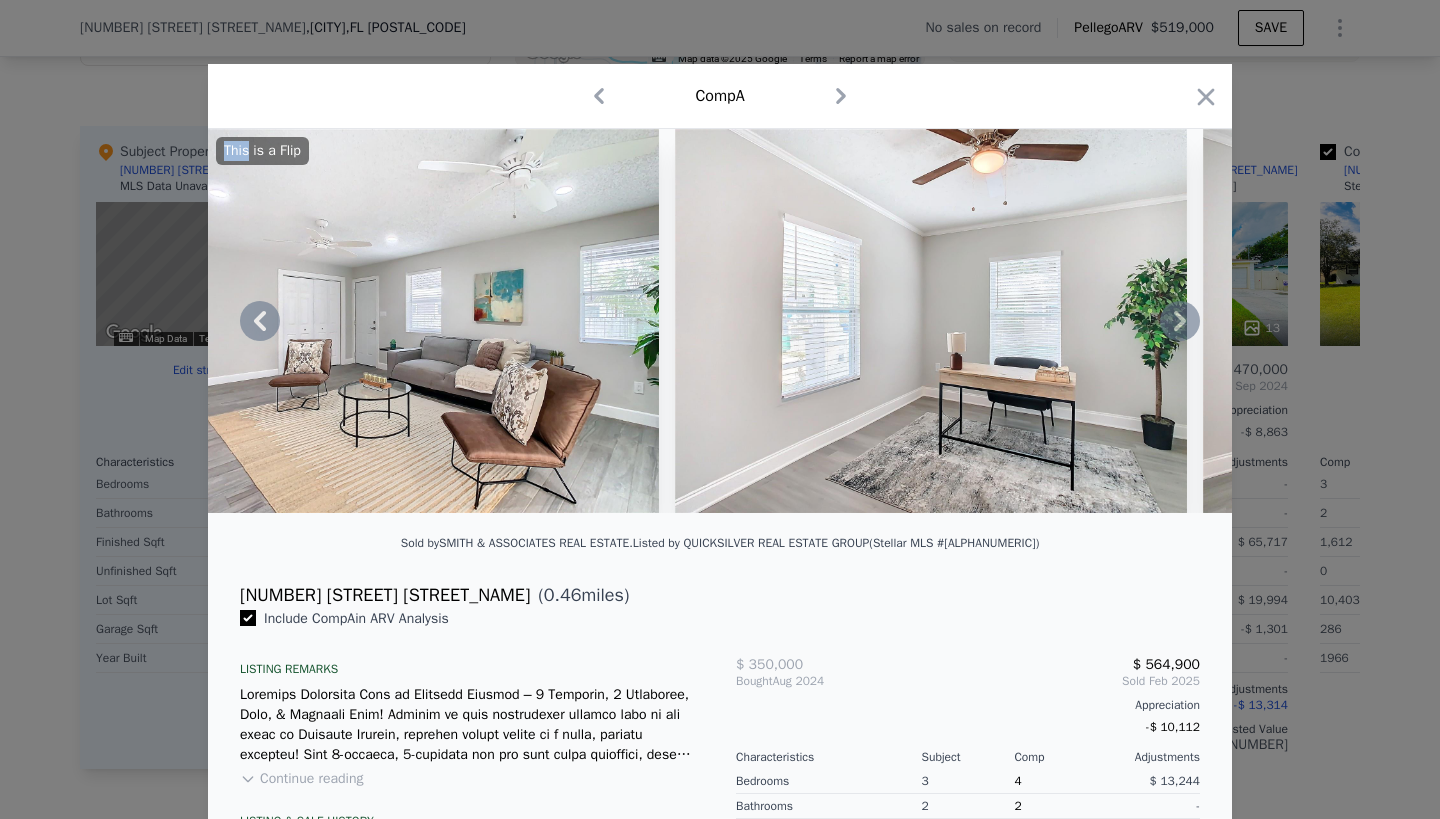 click on "This is a Flip" at bounding box center [720, 321] 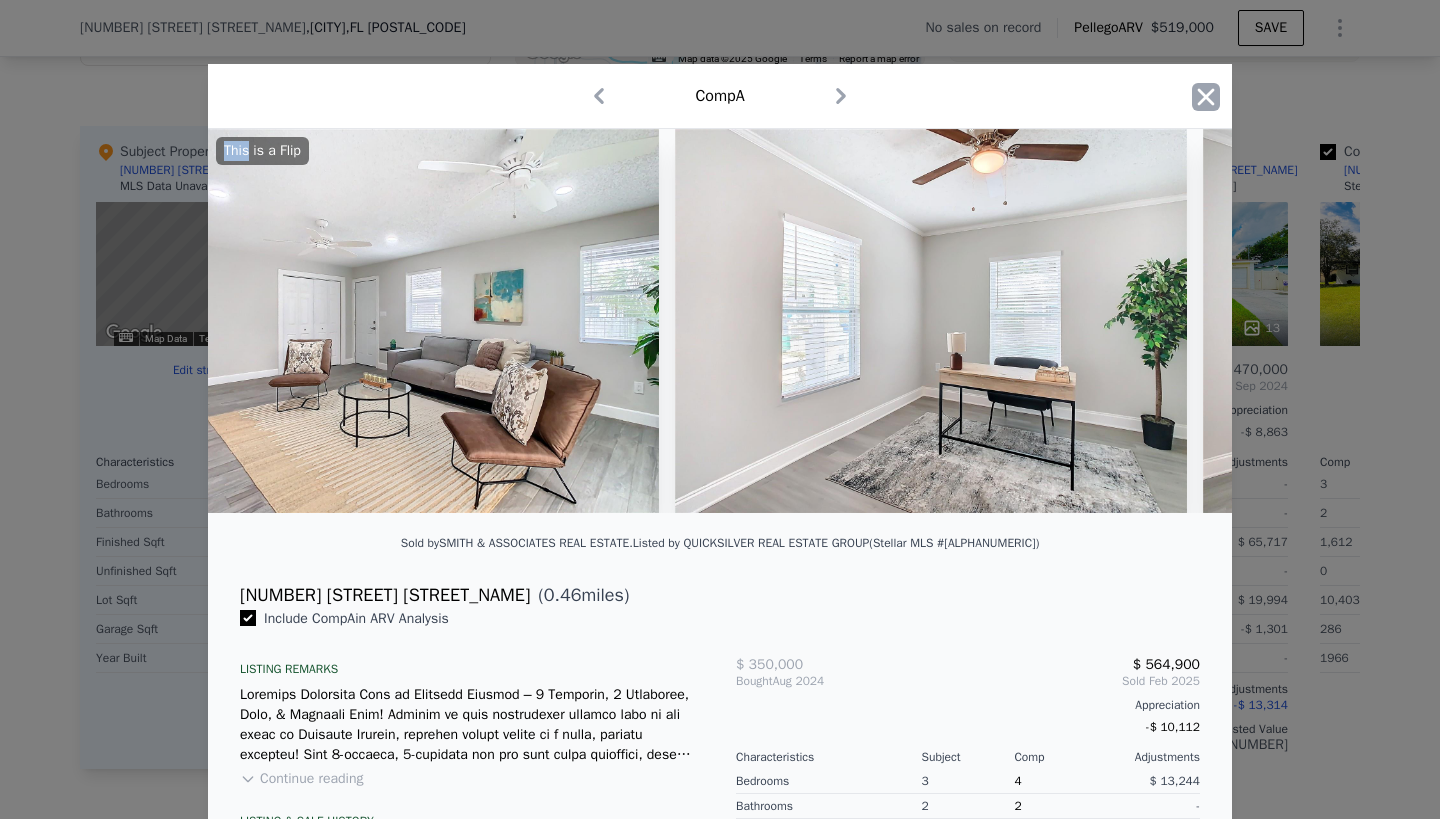 click 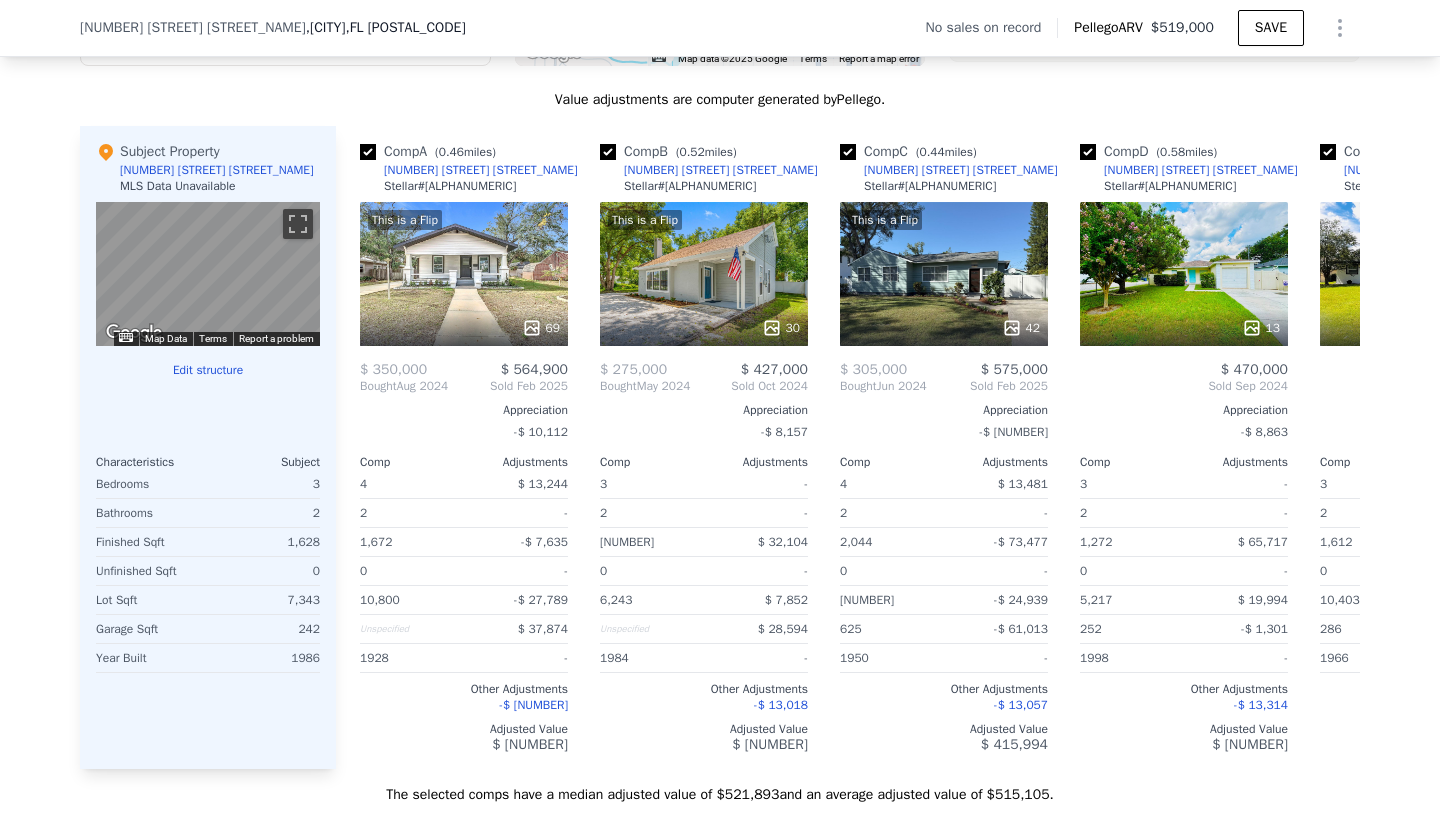 scroll, scrollTop: 0, scrollLeft: 0, axis: both 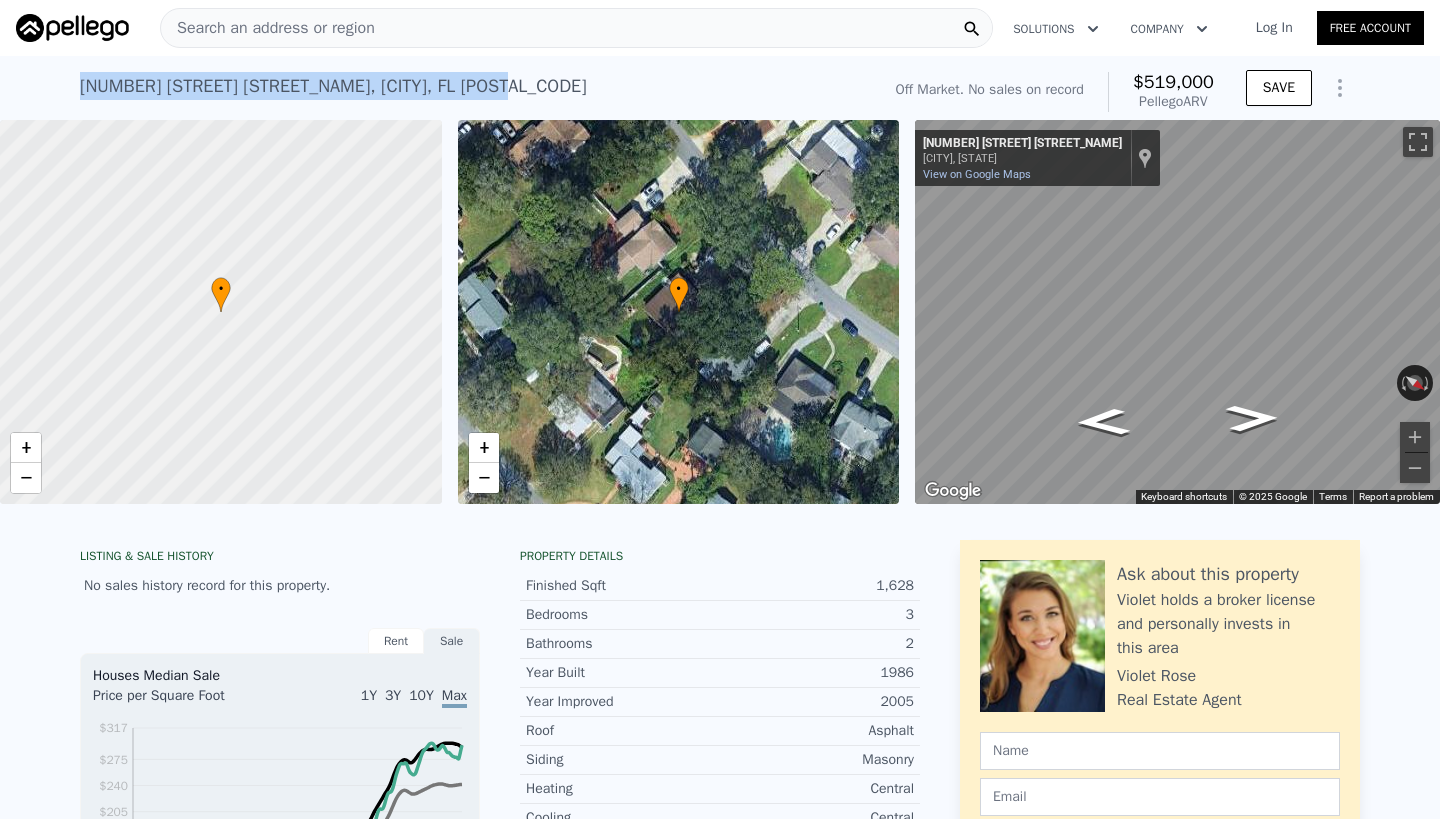 drag, startPoint x: 81, startPoint y: 85, endPoint x: 360, endPoint y: 89, distance: 279.0287 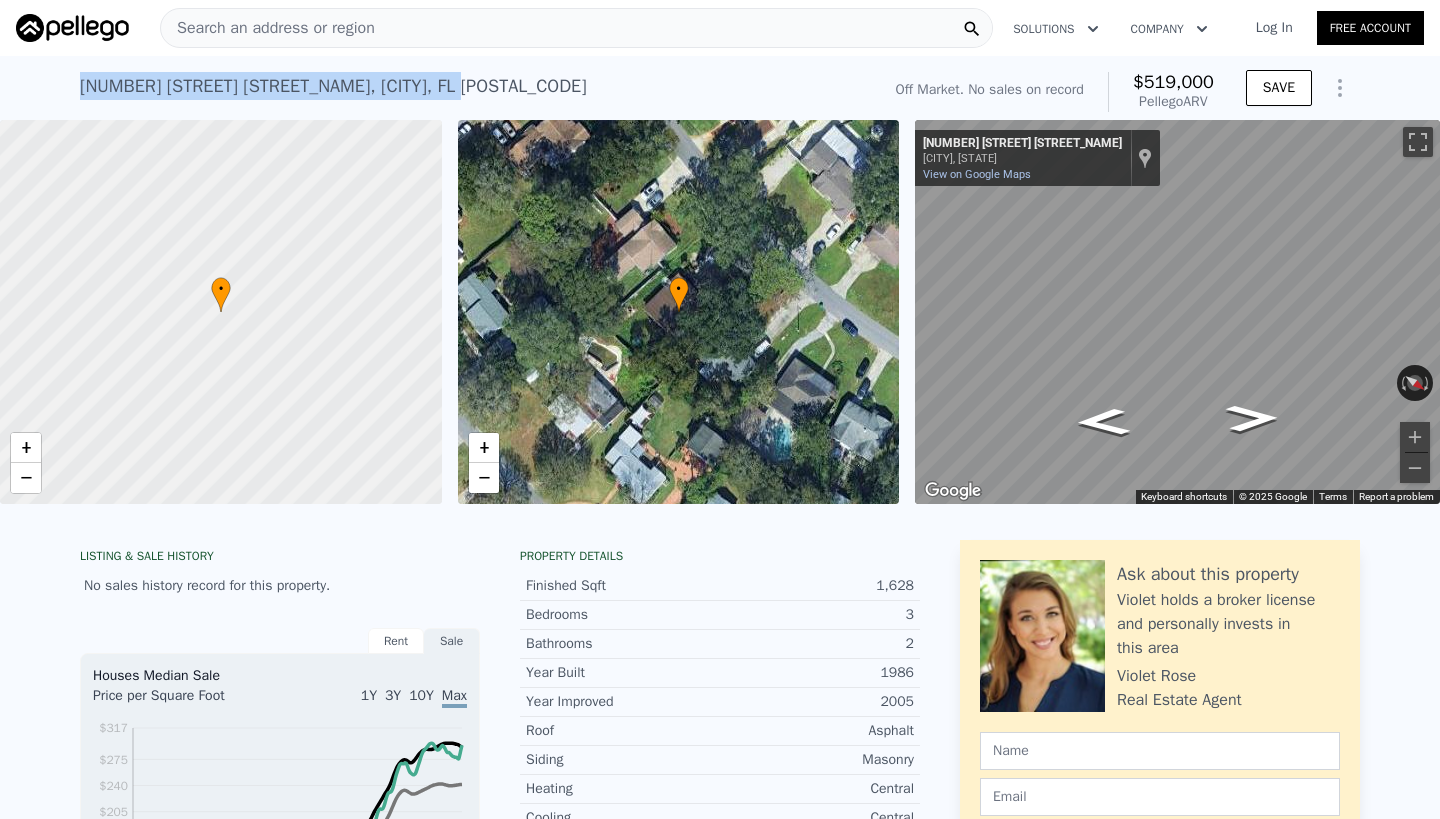 copy on "[NUMBER] [STREET] [STREET_NAME] , [CITY] , [STATE]" 